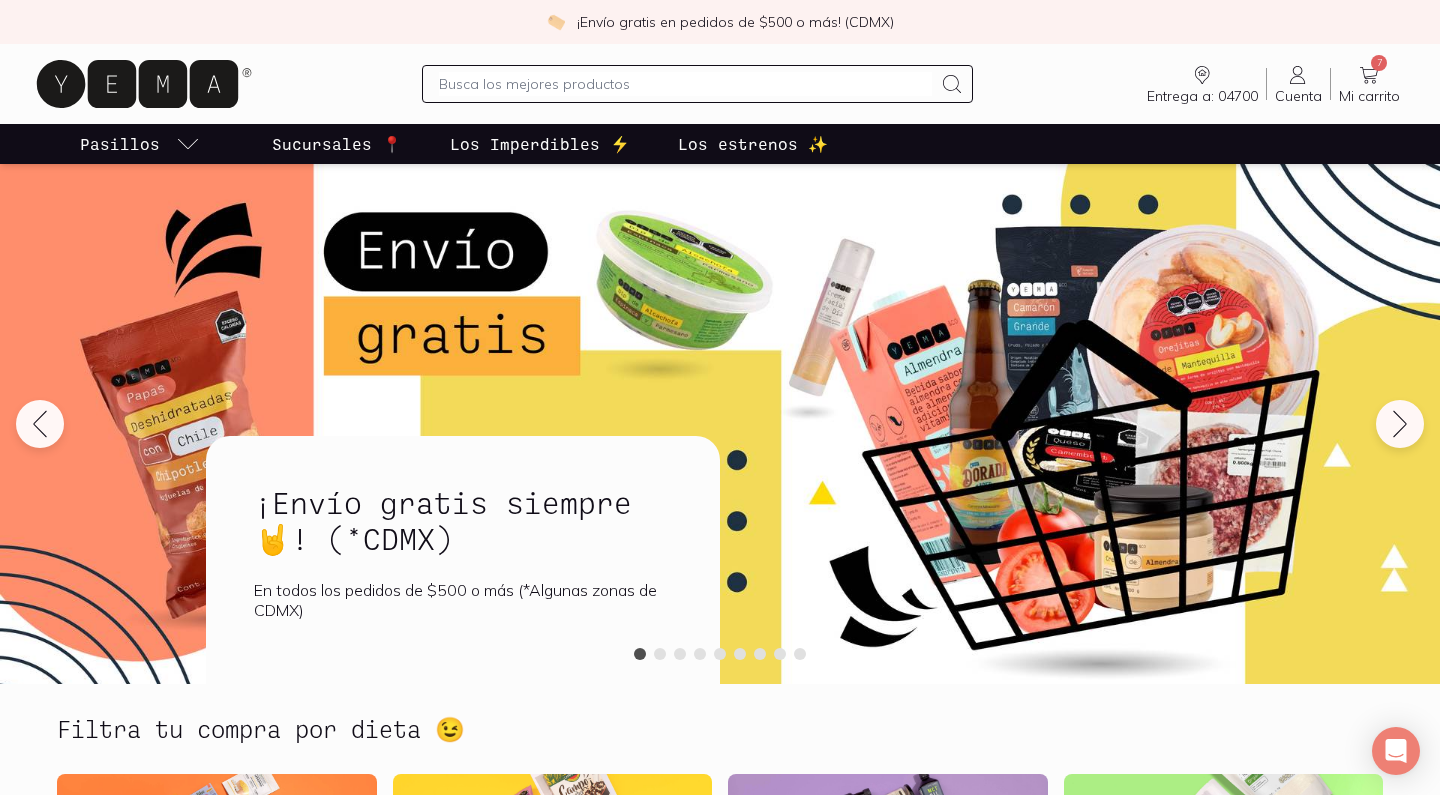 scroll, scrollTop: 0, scrollLeft: 0, axis: both 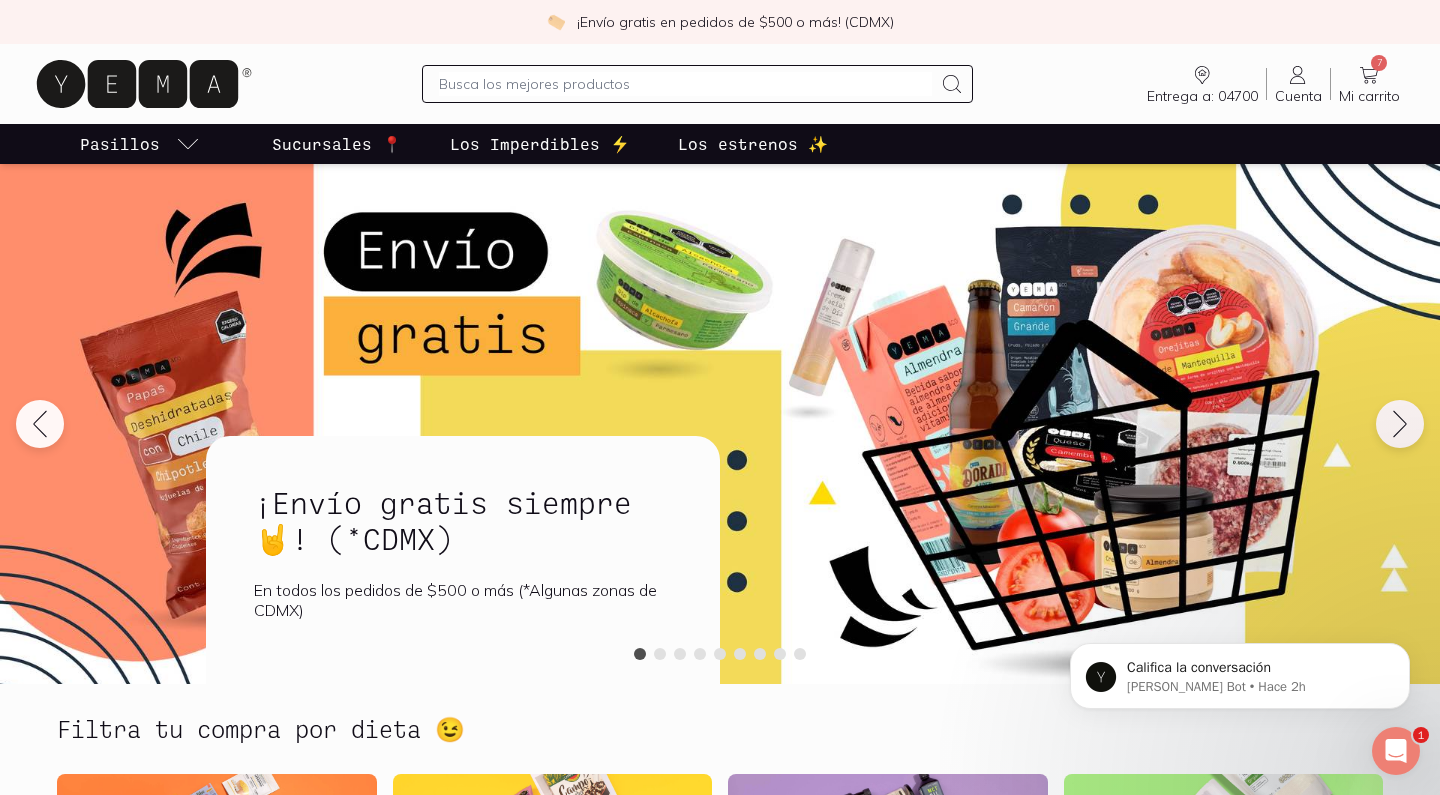 click 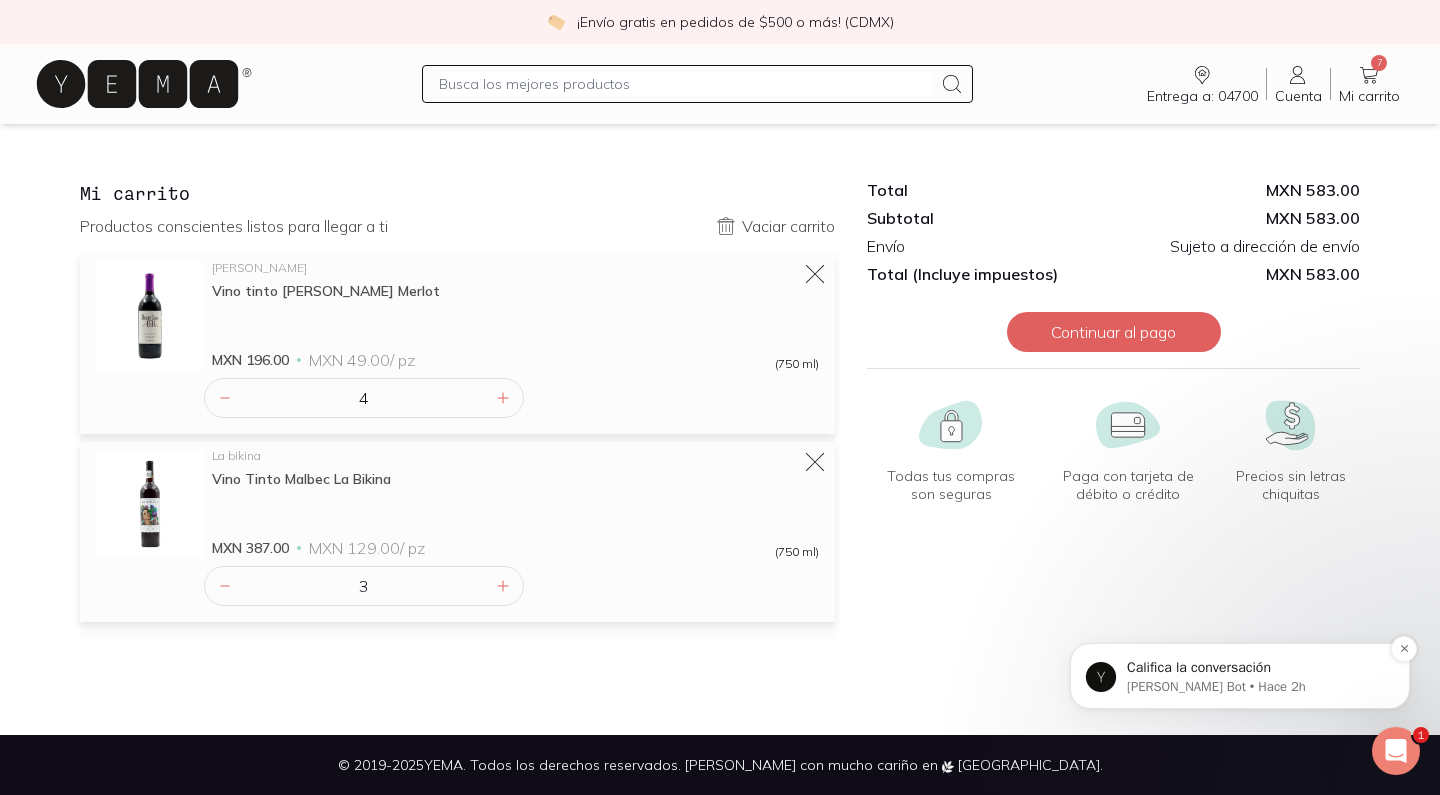 click on "Califica la conversación" at bounding box center [1256, 668] 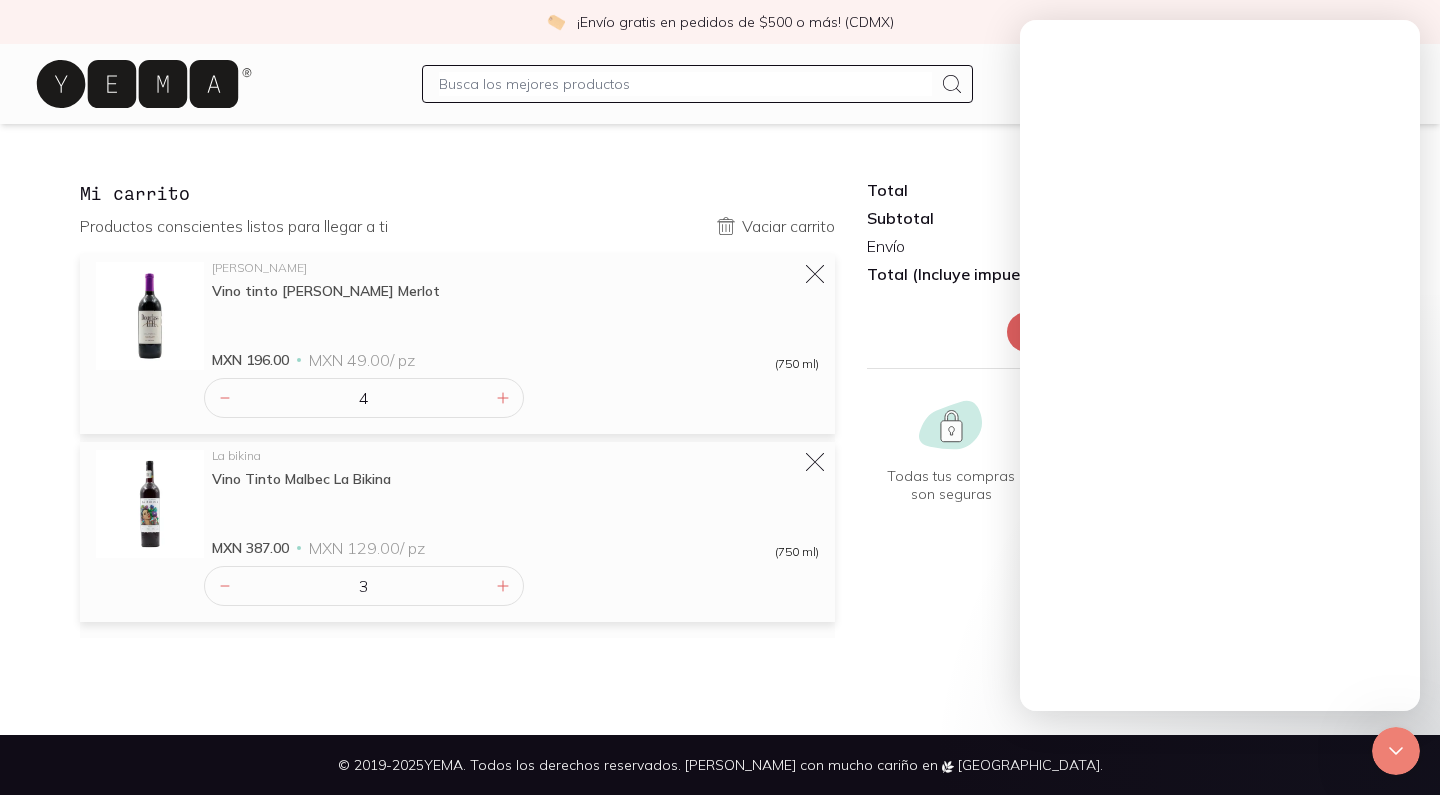 scroll, scrollTop: 0, scrollLeft: 0, axis: both 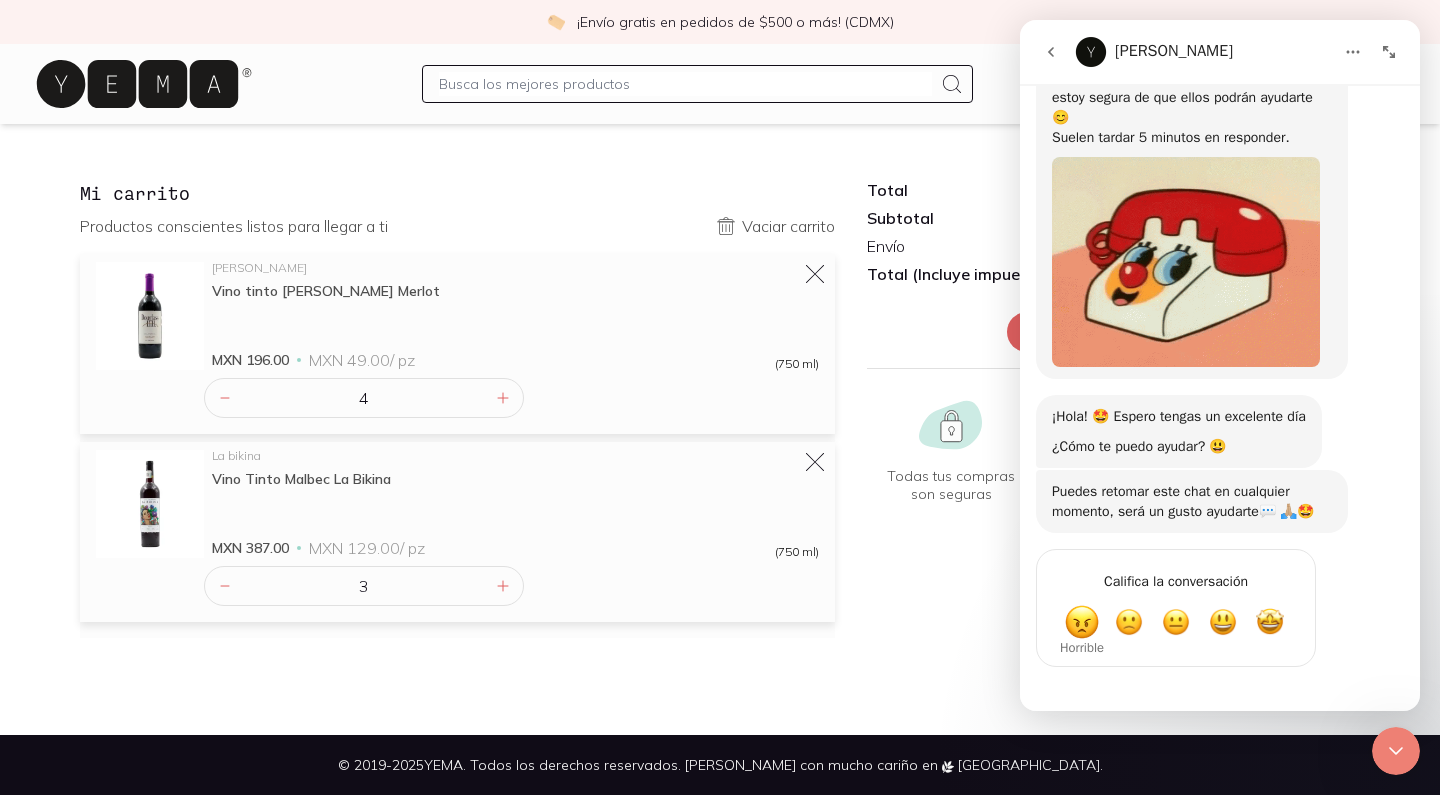 click on "Horrible" at bounding box center [1082, 647] 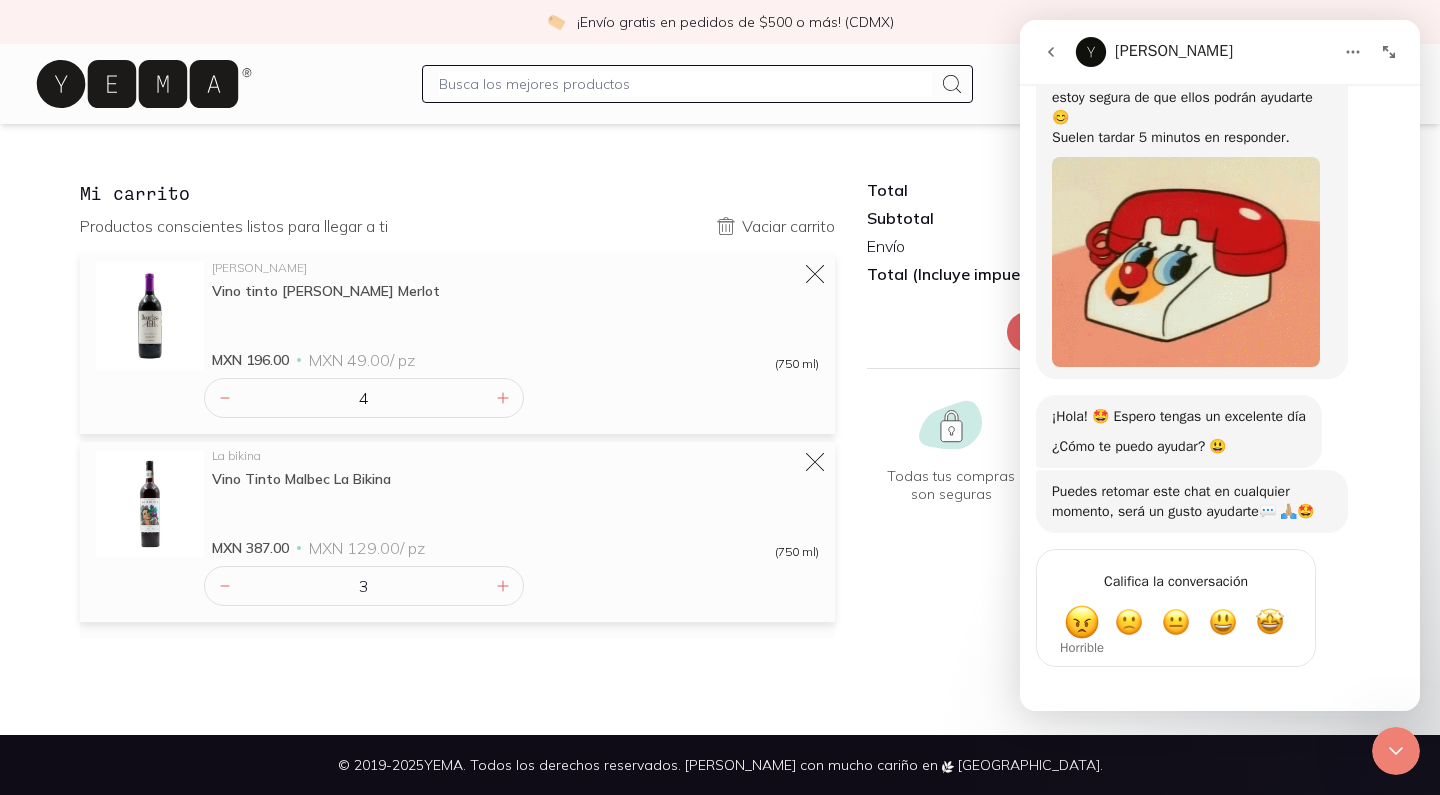 click at bounding box center [1082, 622] 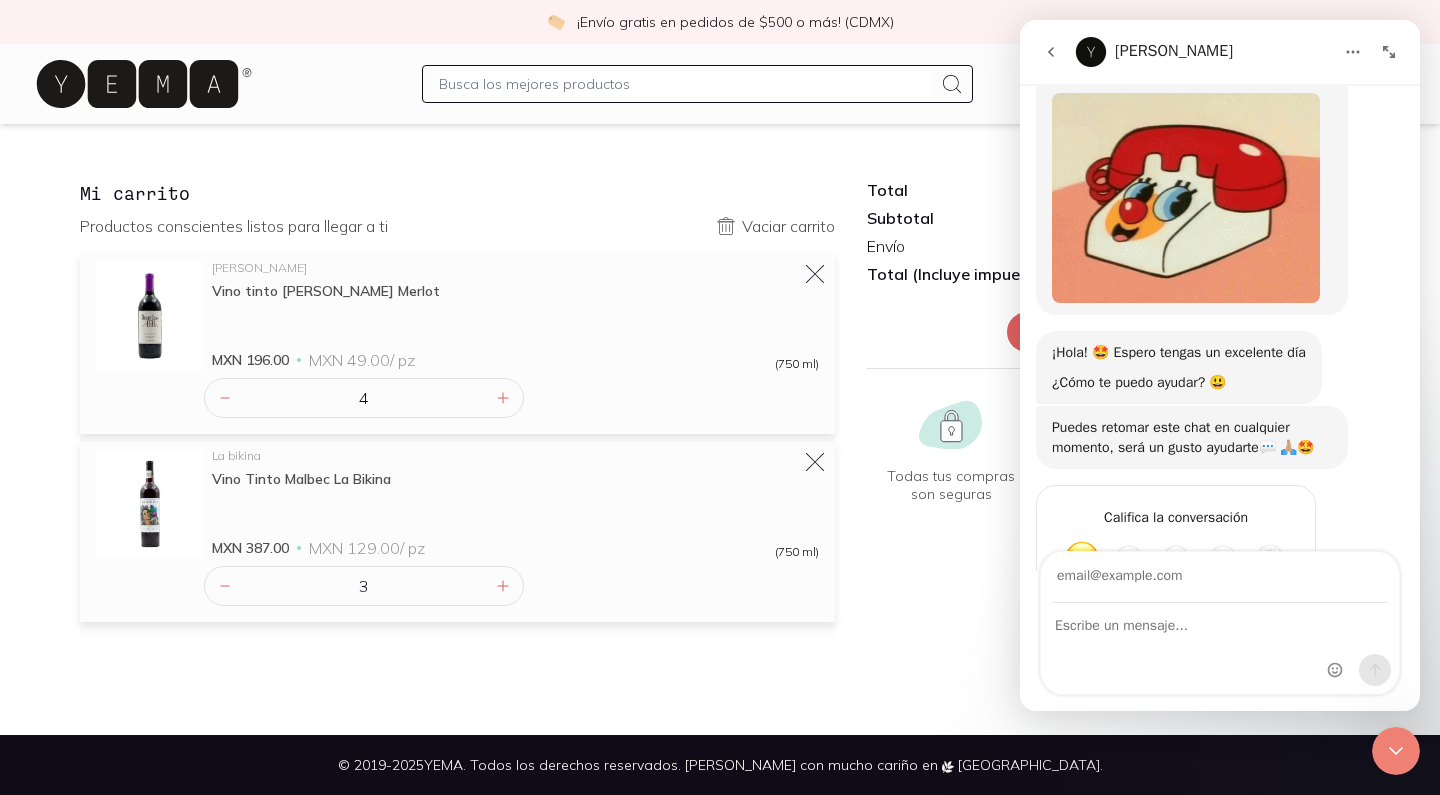 scroll, scrollTop: 628, scrollLeft: 0, axis: vertical 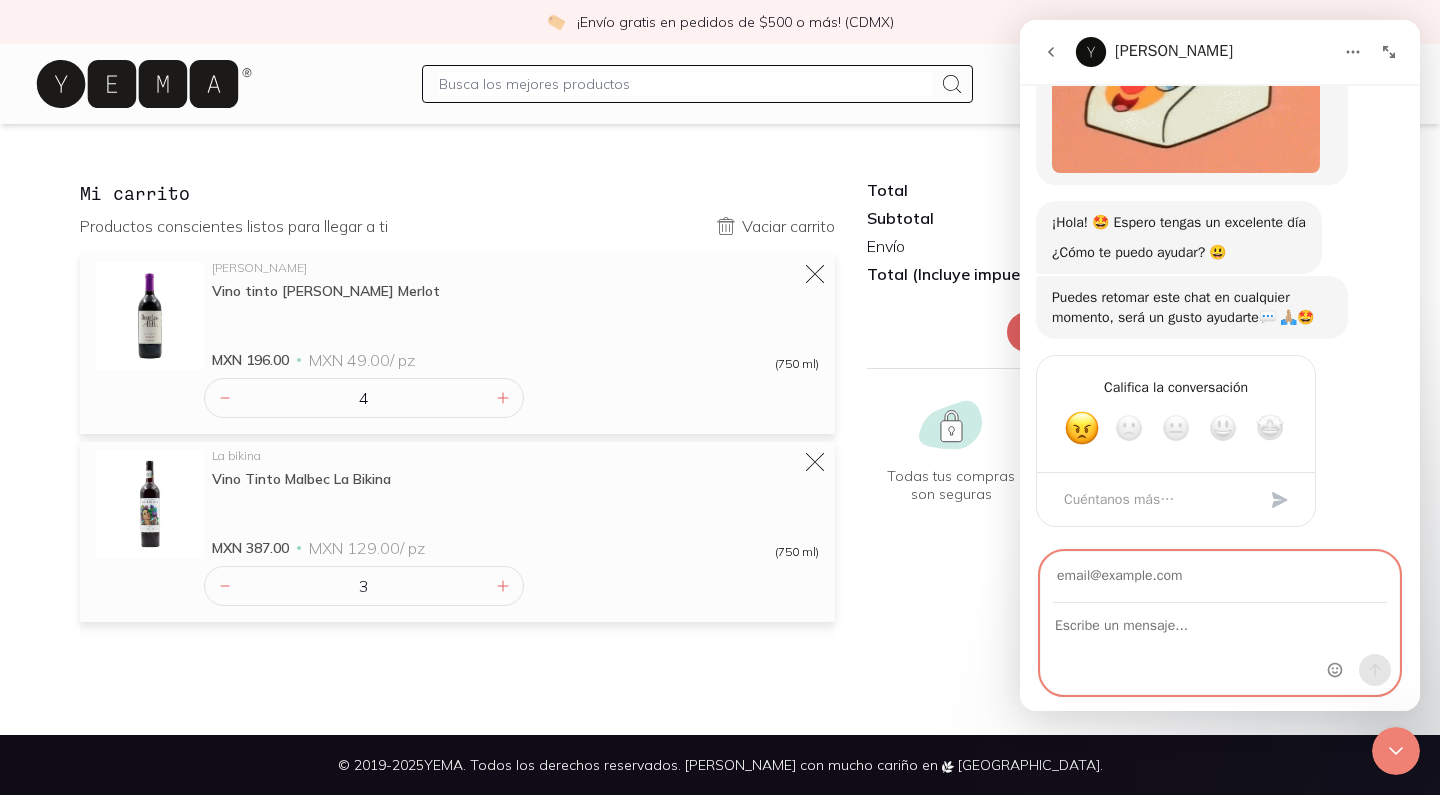 click at bounding box center (1051, 52) 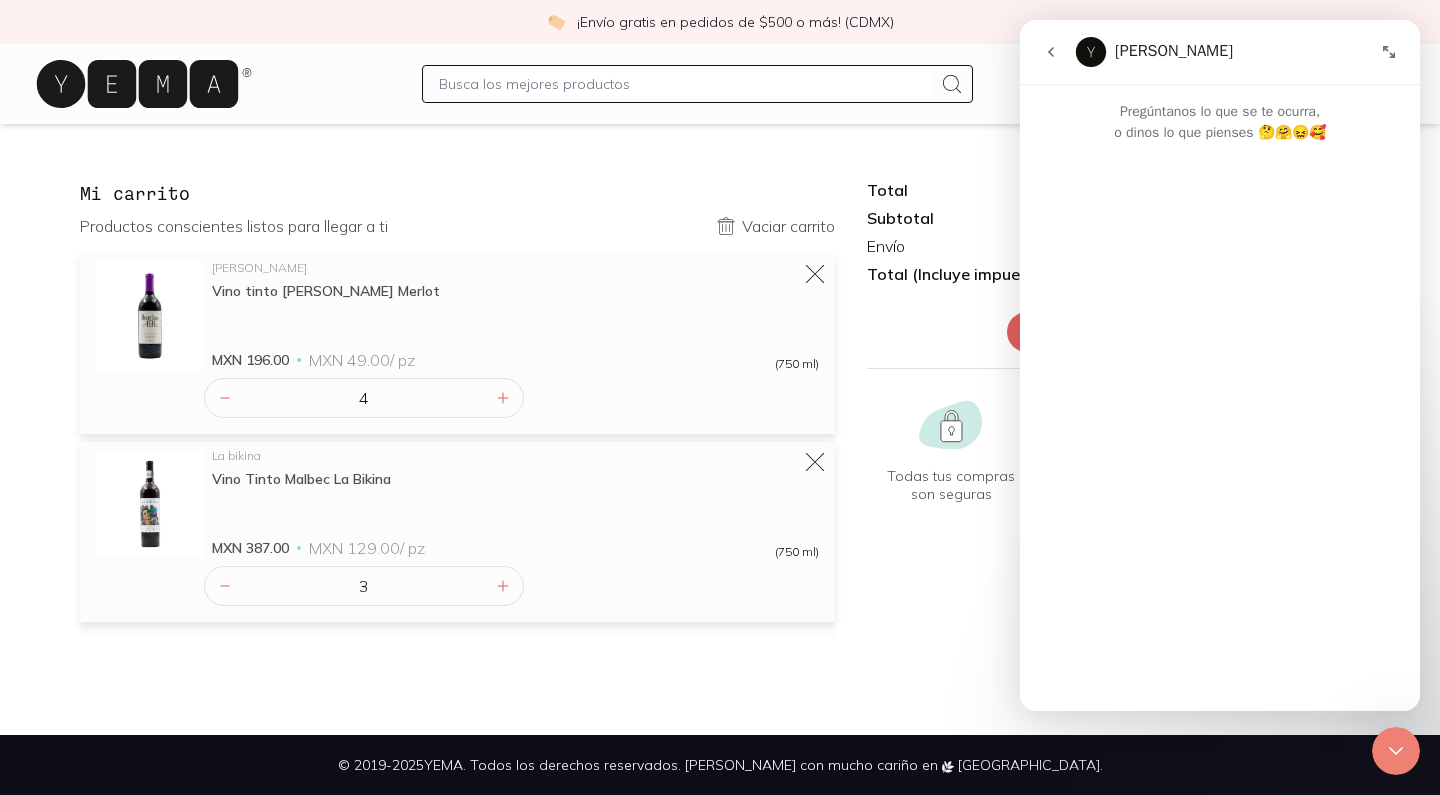 scroll, scrollTop: 0, scrollLeft: 0, axis: both 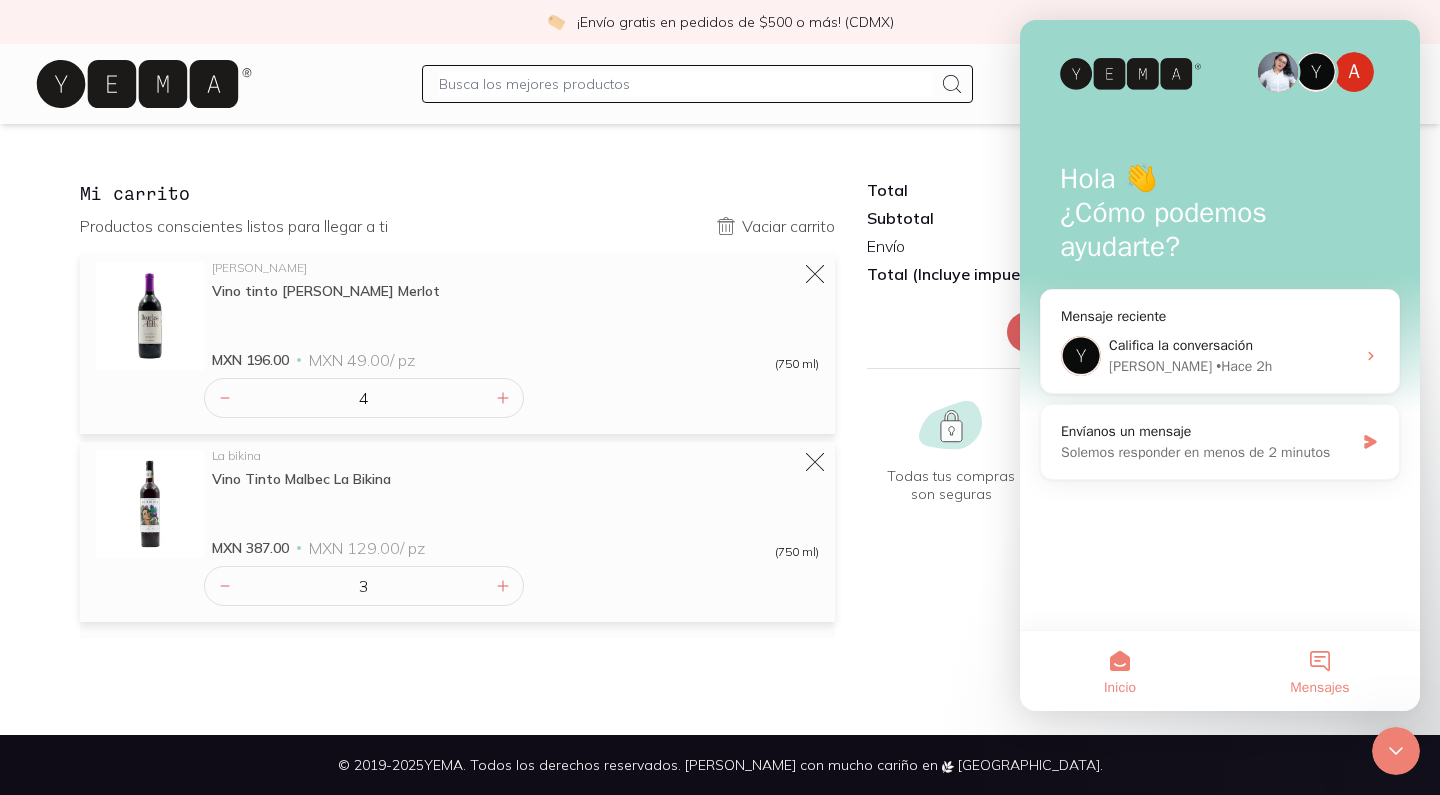 click on "Mensajes" at bounding box center (1320, 671) 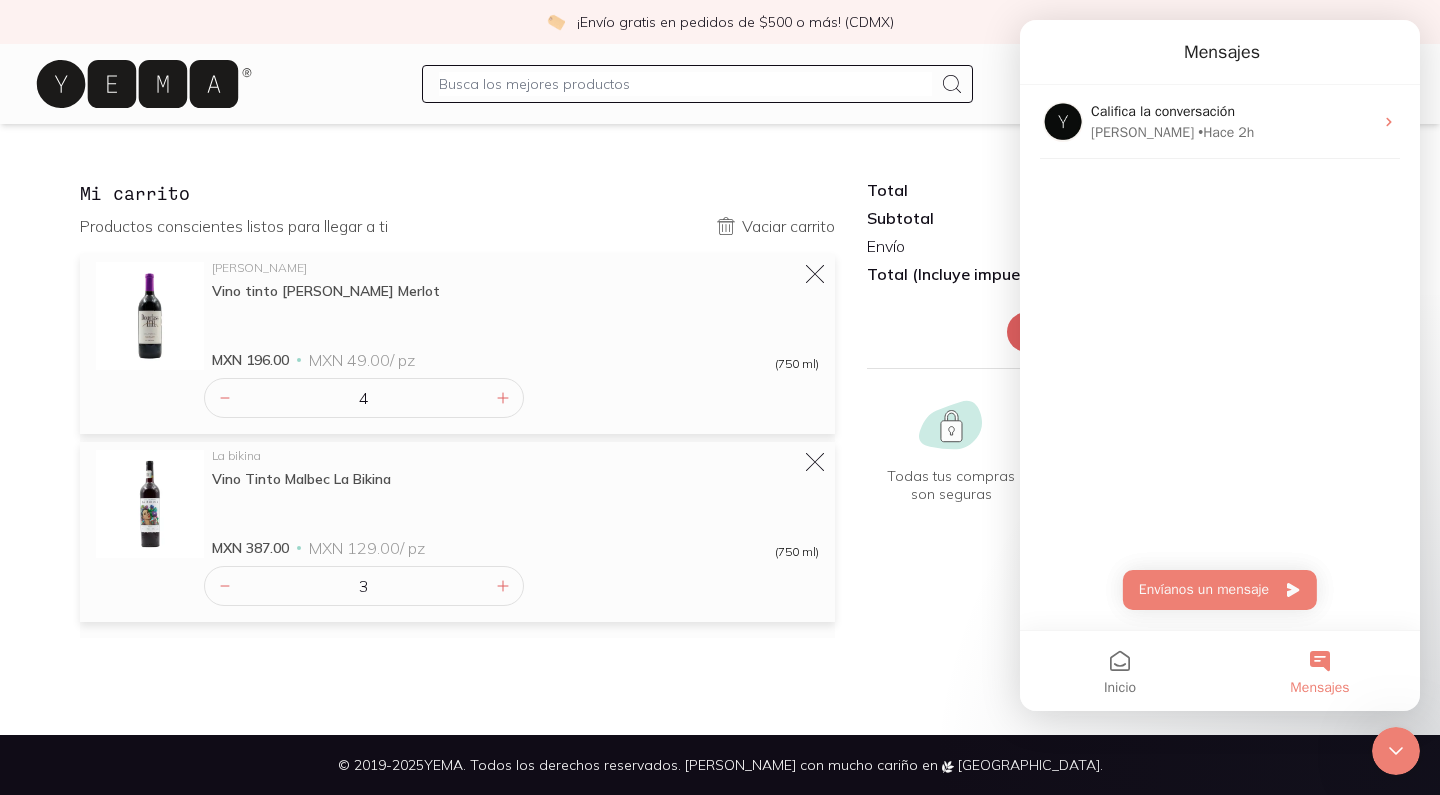 click on "Mensajes" at bounding box center (1220, 52) 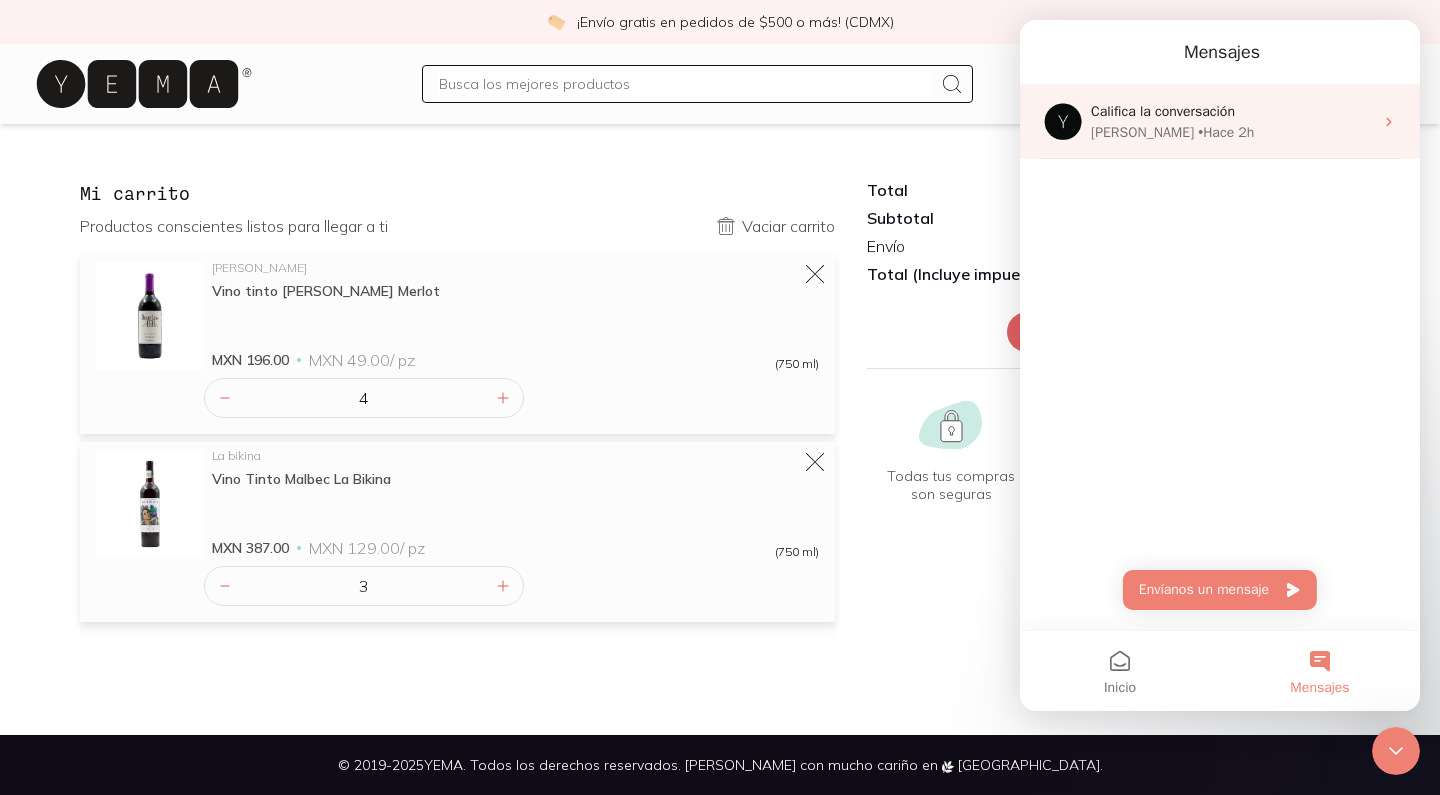 click on "Califica la conversación [PERSON_NAME] 2h" at bounding box center [1220, 122] 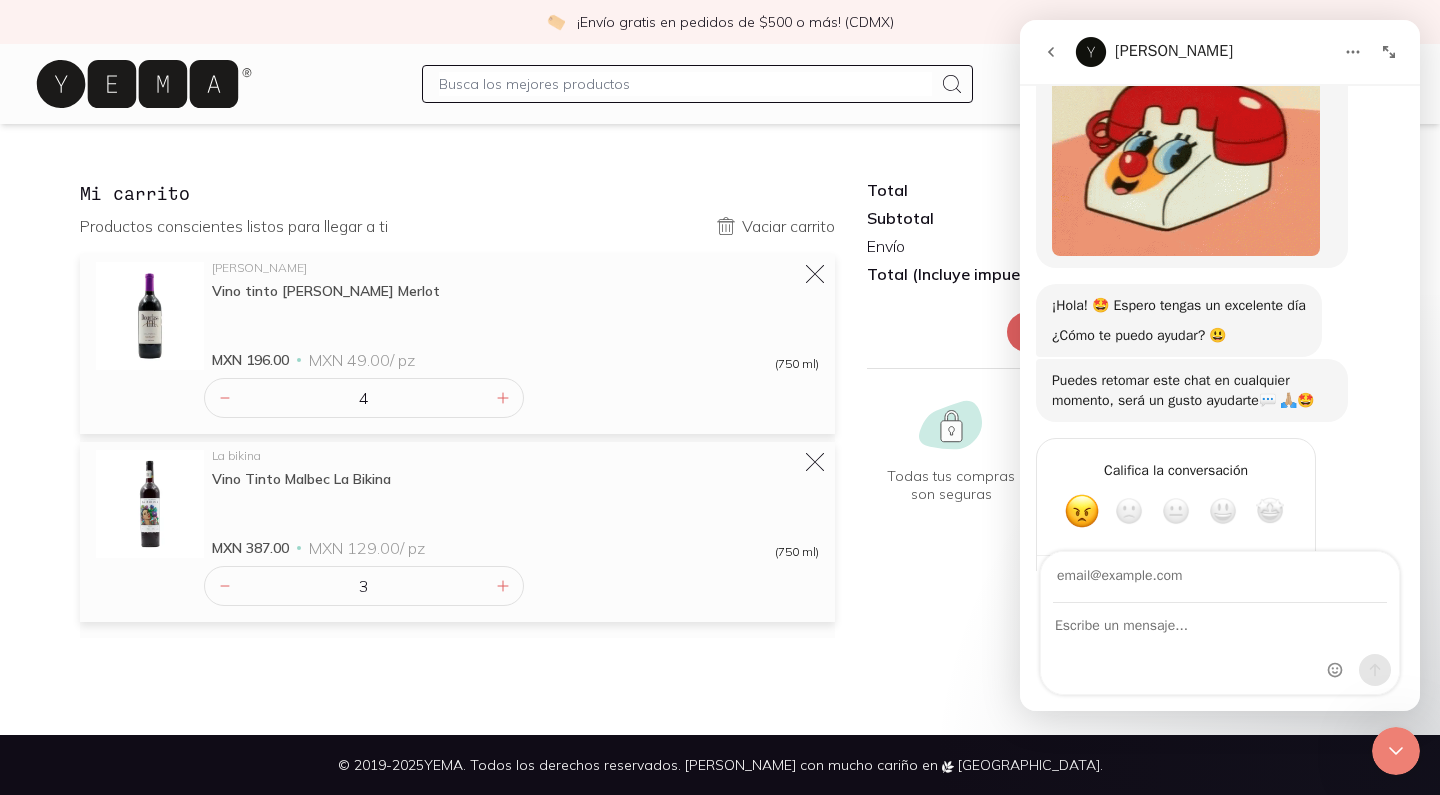 scroll, scrollTop: 628, scrollLeft: 0, axis: vertical 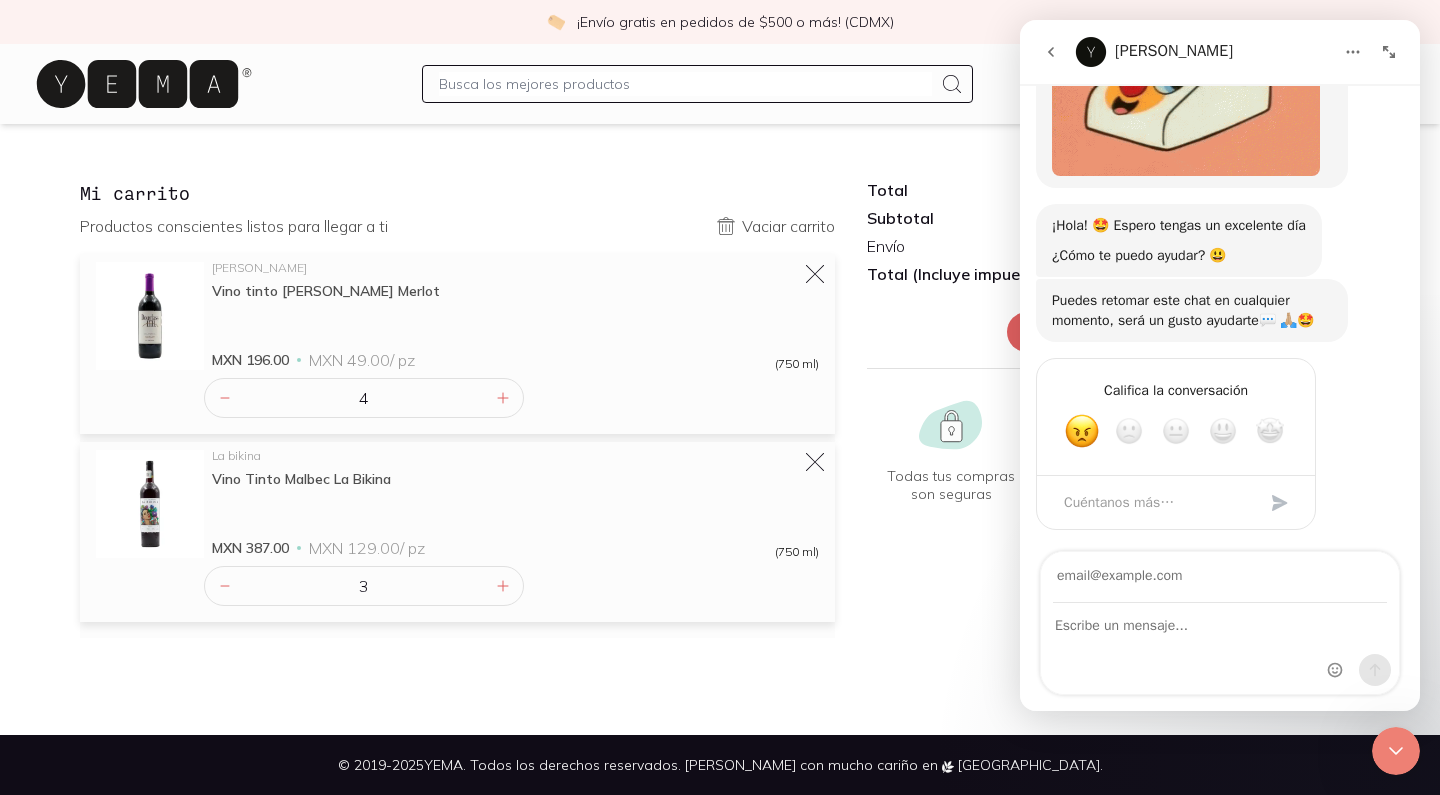 click 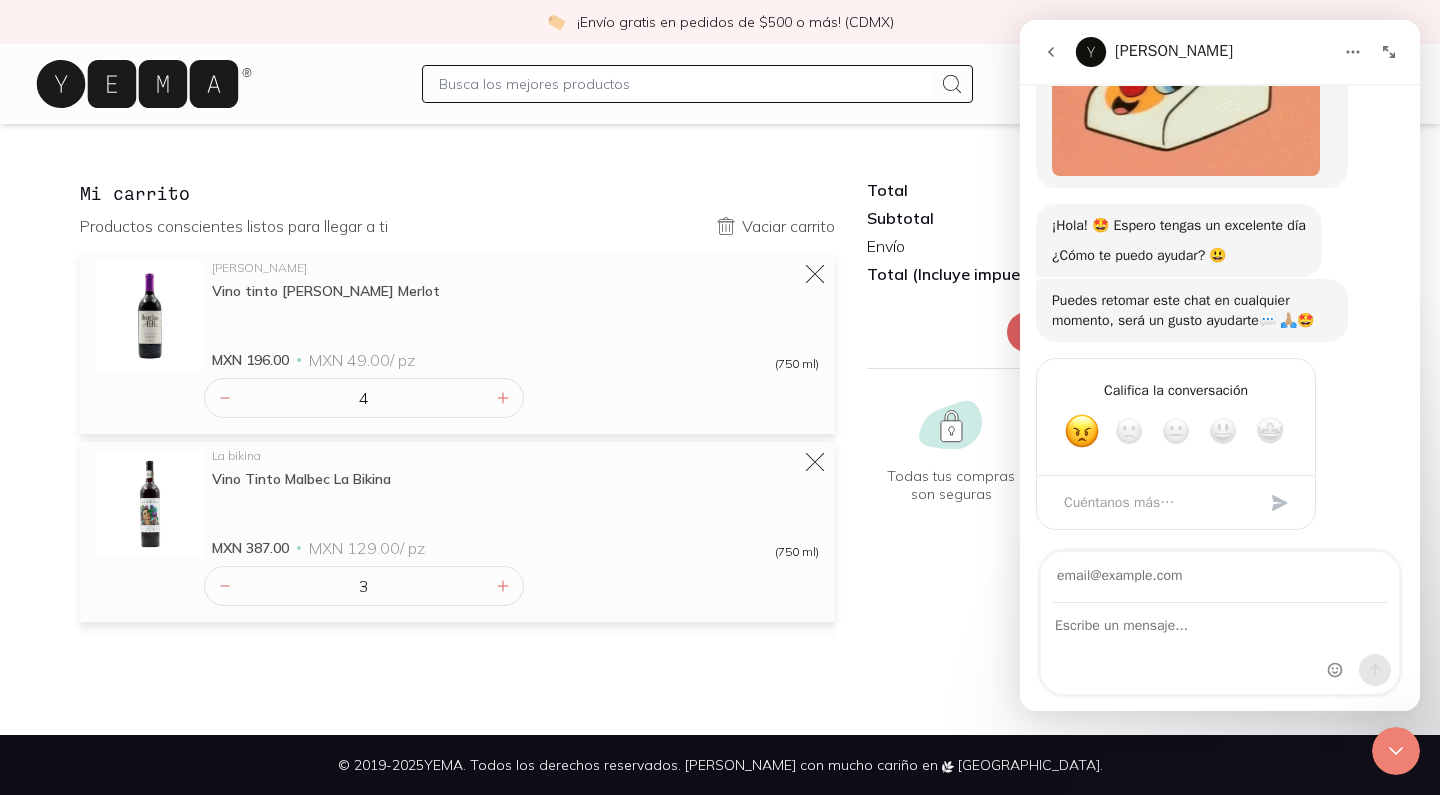 scroll, scrollTop: 512, scrollLeft: 0, axis: vertical 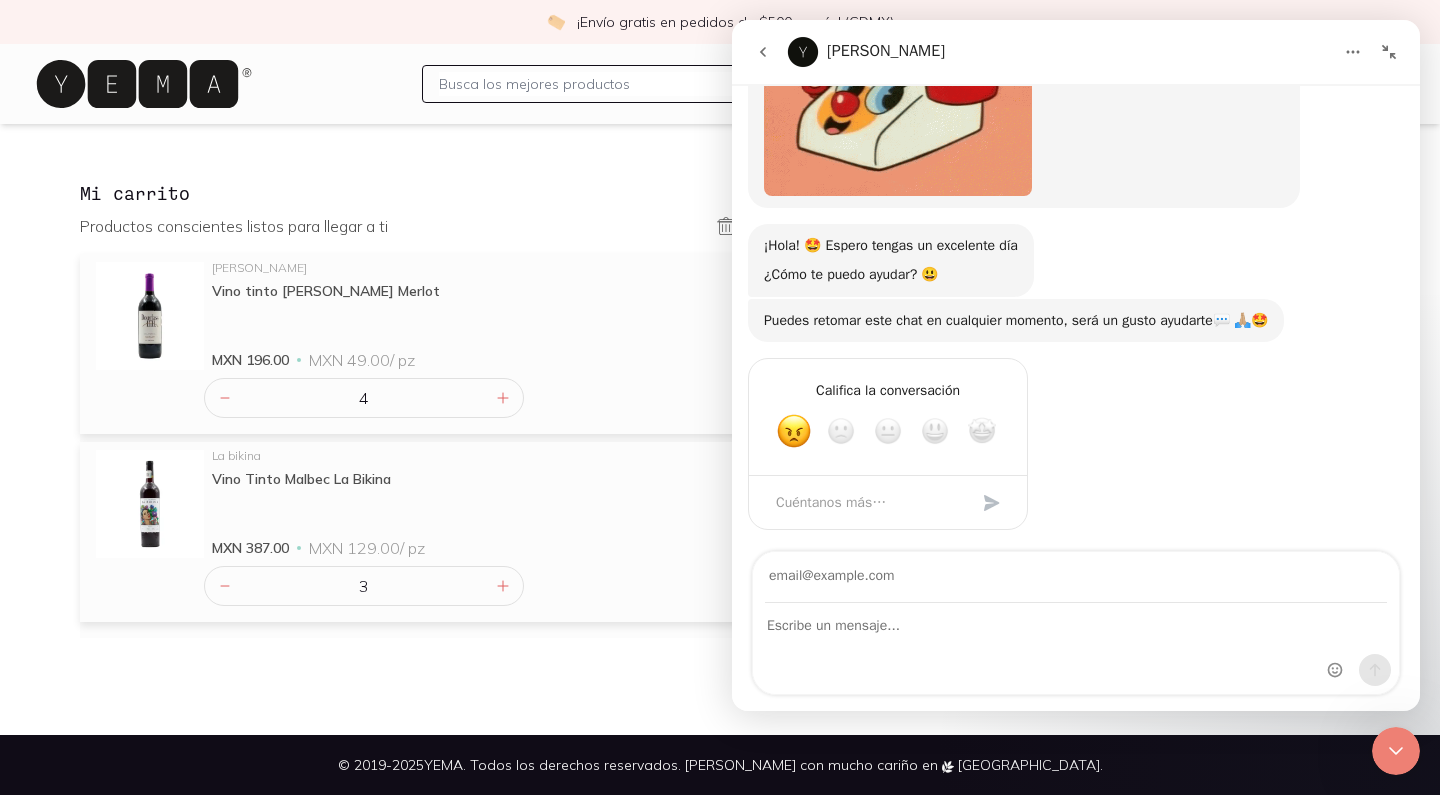 click 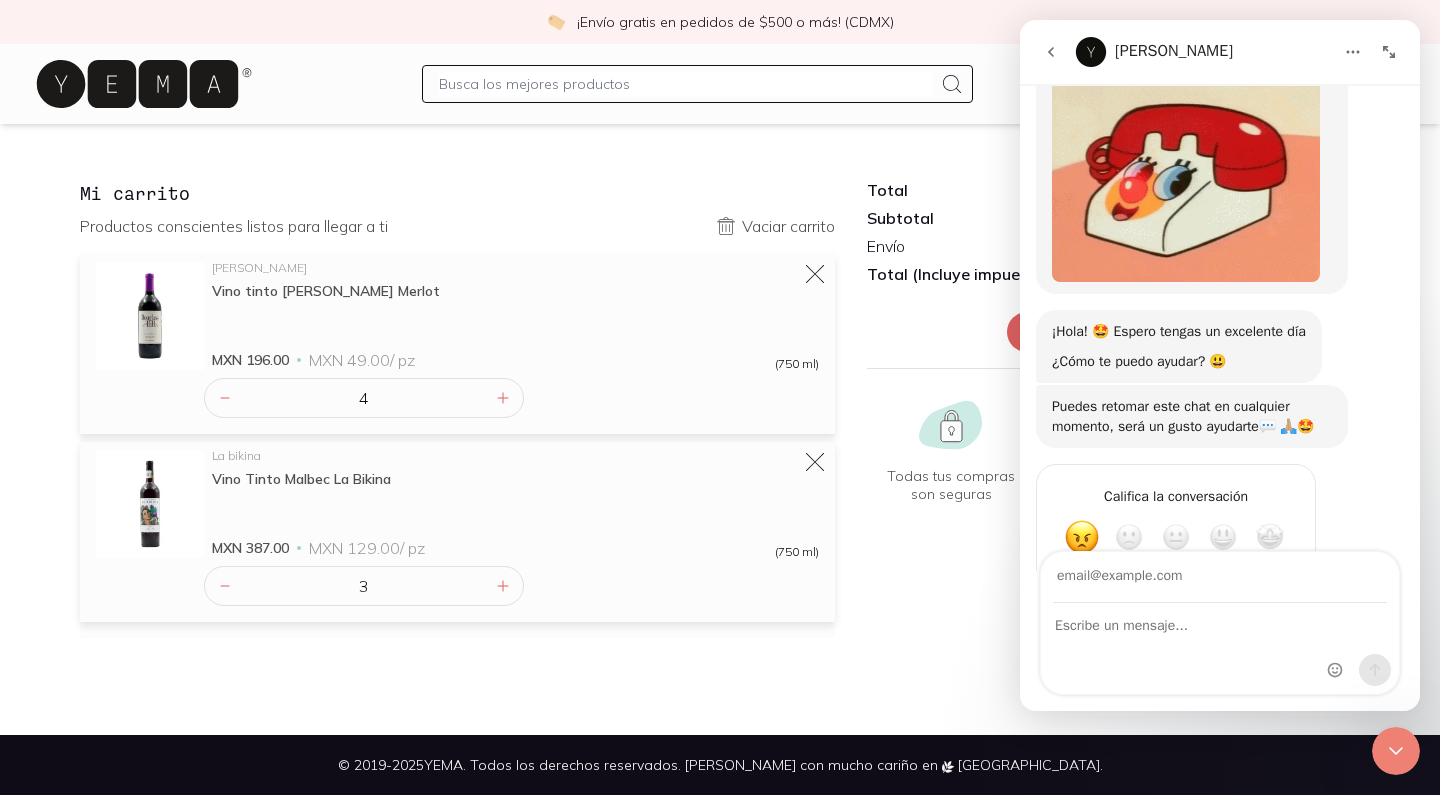 scroll, scrollTop: 628, scrollLeft: 0, axis: vertical 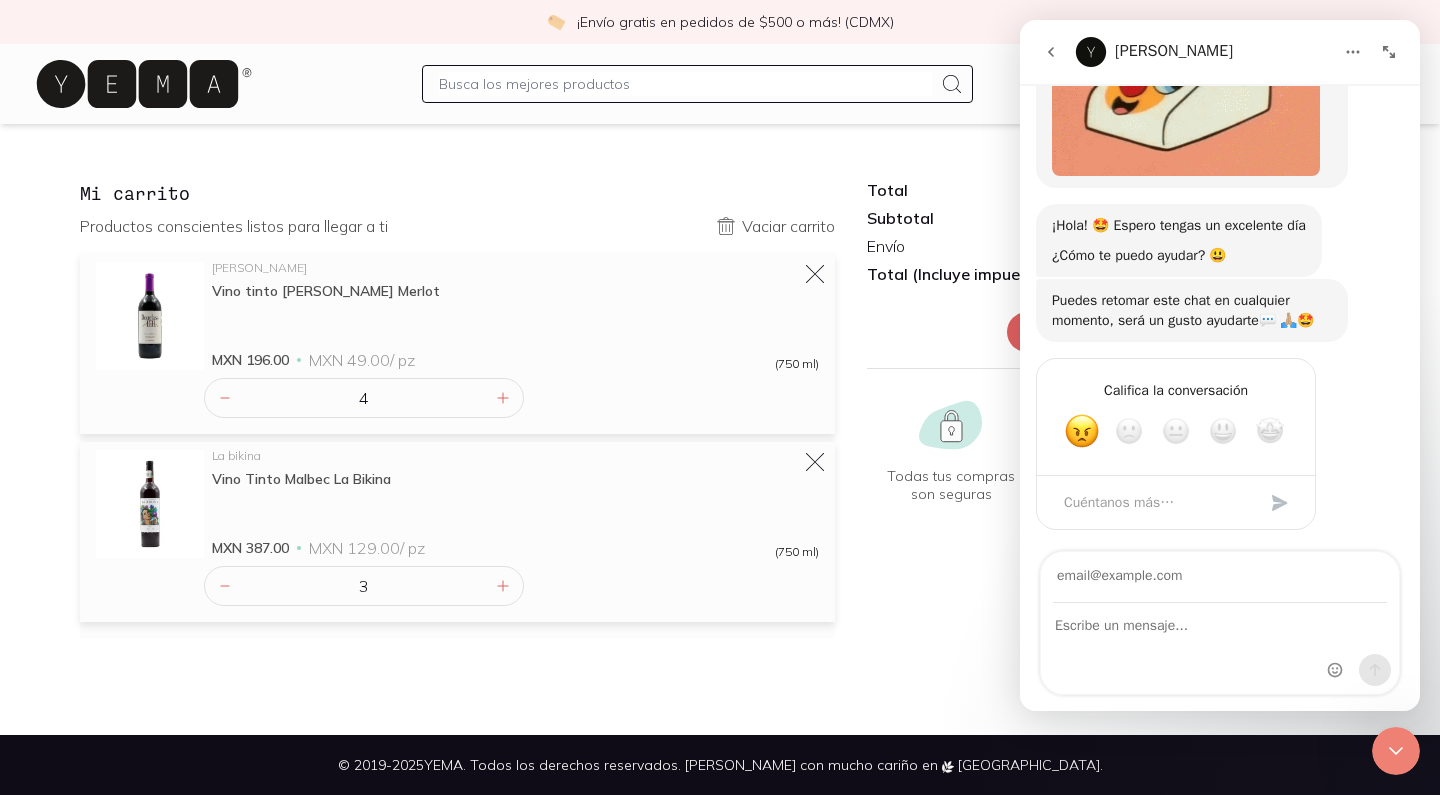 click 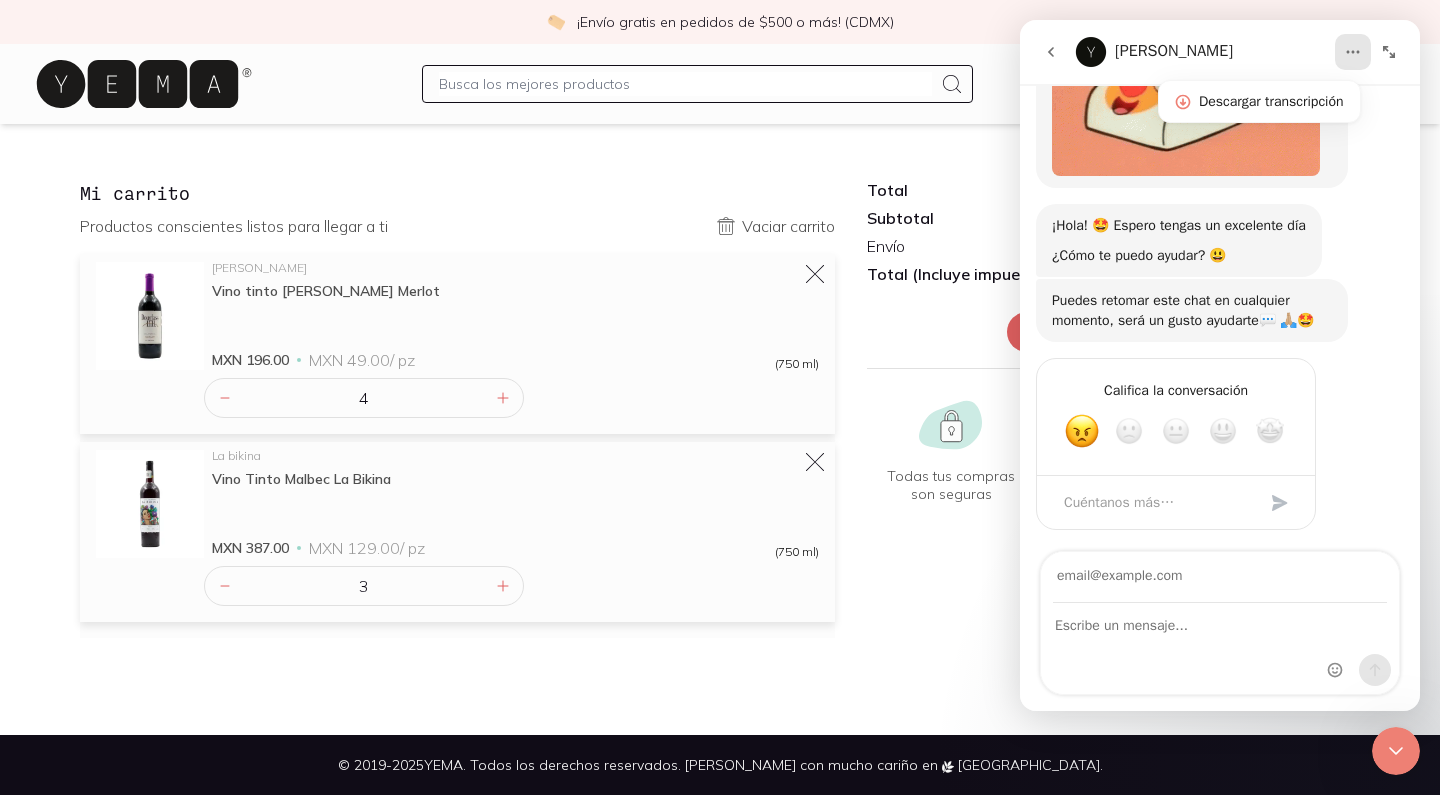 click on "[PERSON_NAME] Descargar transcripción" at bounding box center (1220, 52) 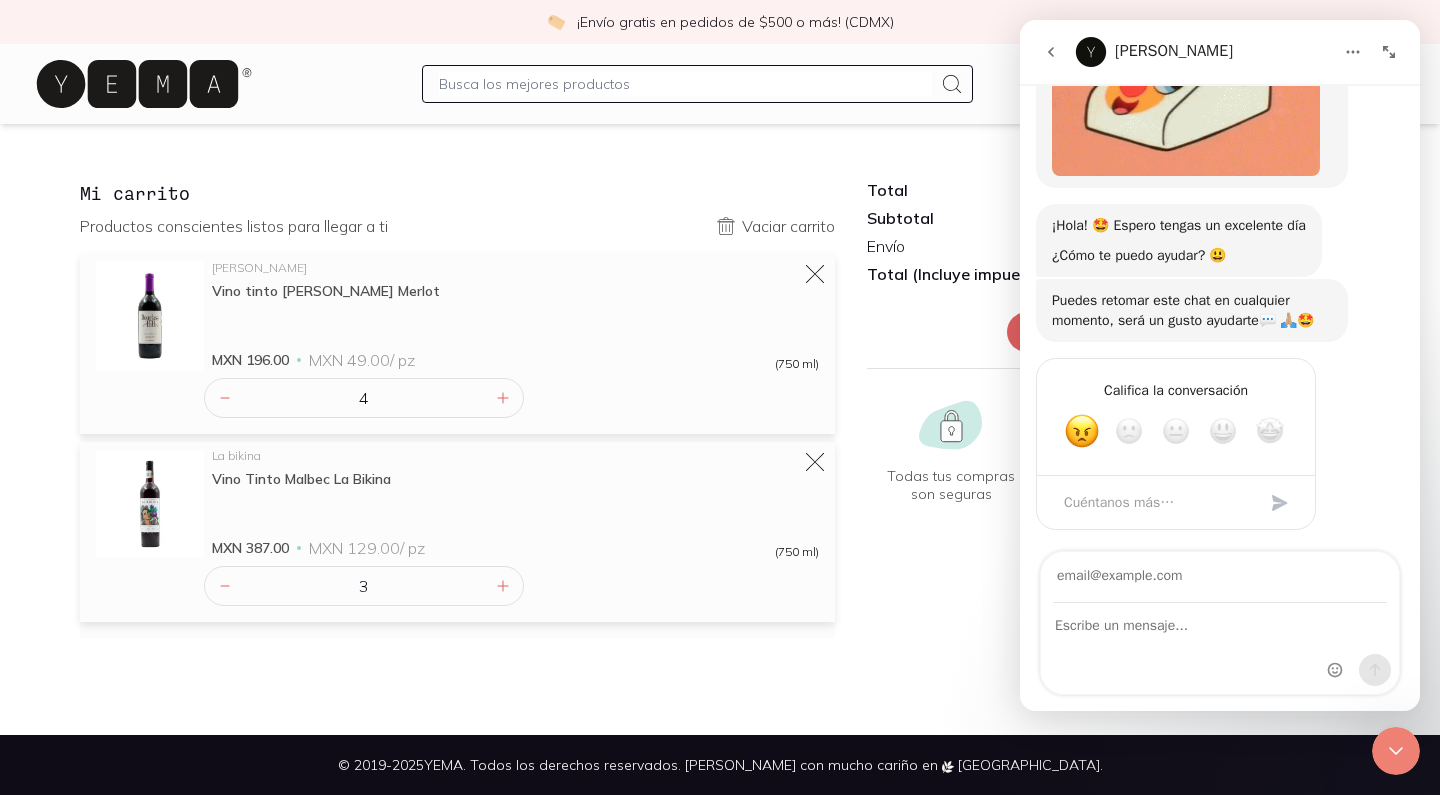 click on "Total MXN 583.00 Subtotal MXN 583.00 Envío Sujeto a dirección de envío Total (Incluye impuestos) MXN 583.00 Continuar al pago" at bounding box center (1113, 266) 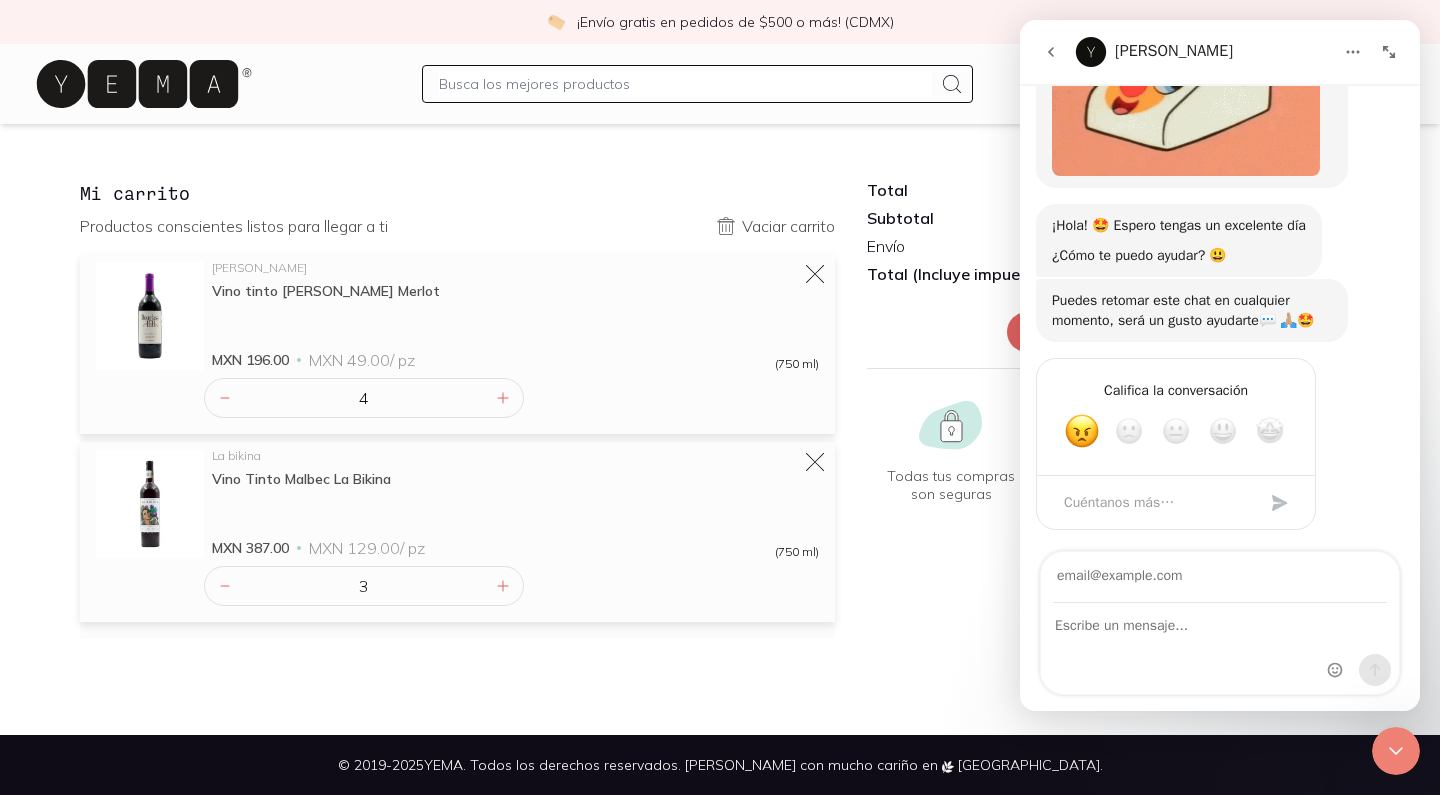 click on "Total MXN 583.00 Subtotal MXN 583.00 Envío Sujeto a dirección de envío Total (Incluye impuestos) MXN 583.00 Continuar al pago" at bounding box center [1113, 266] 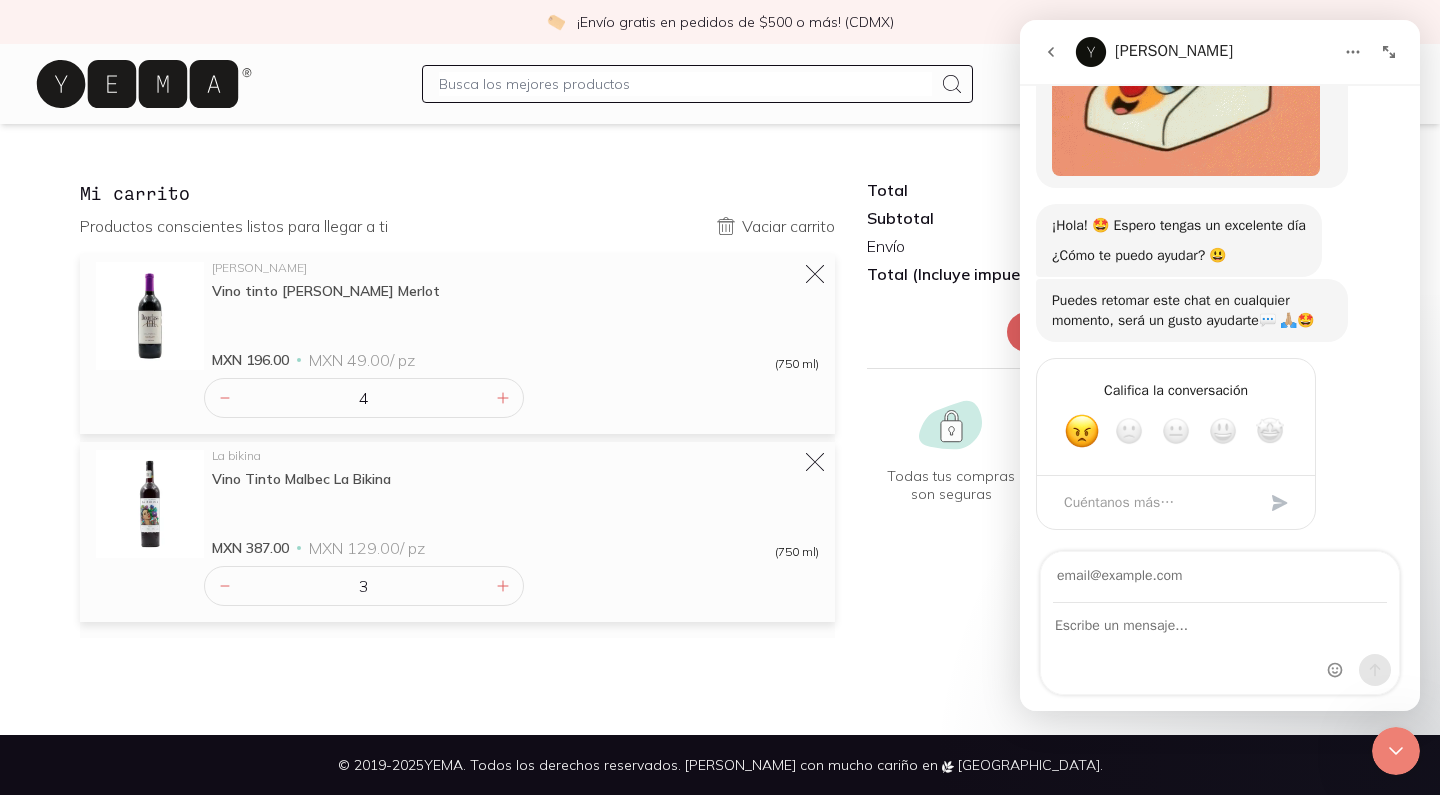 click on "Continuar al pago" at bounding box center (1113, 332) 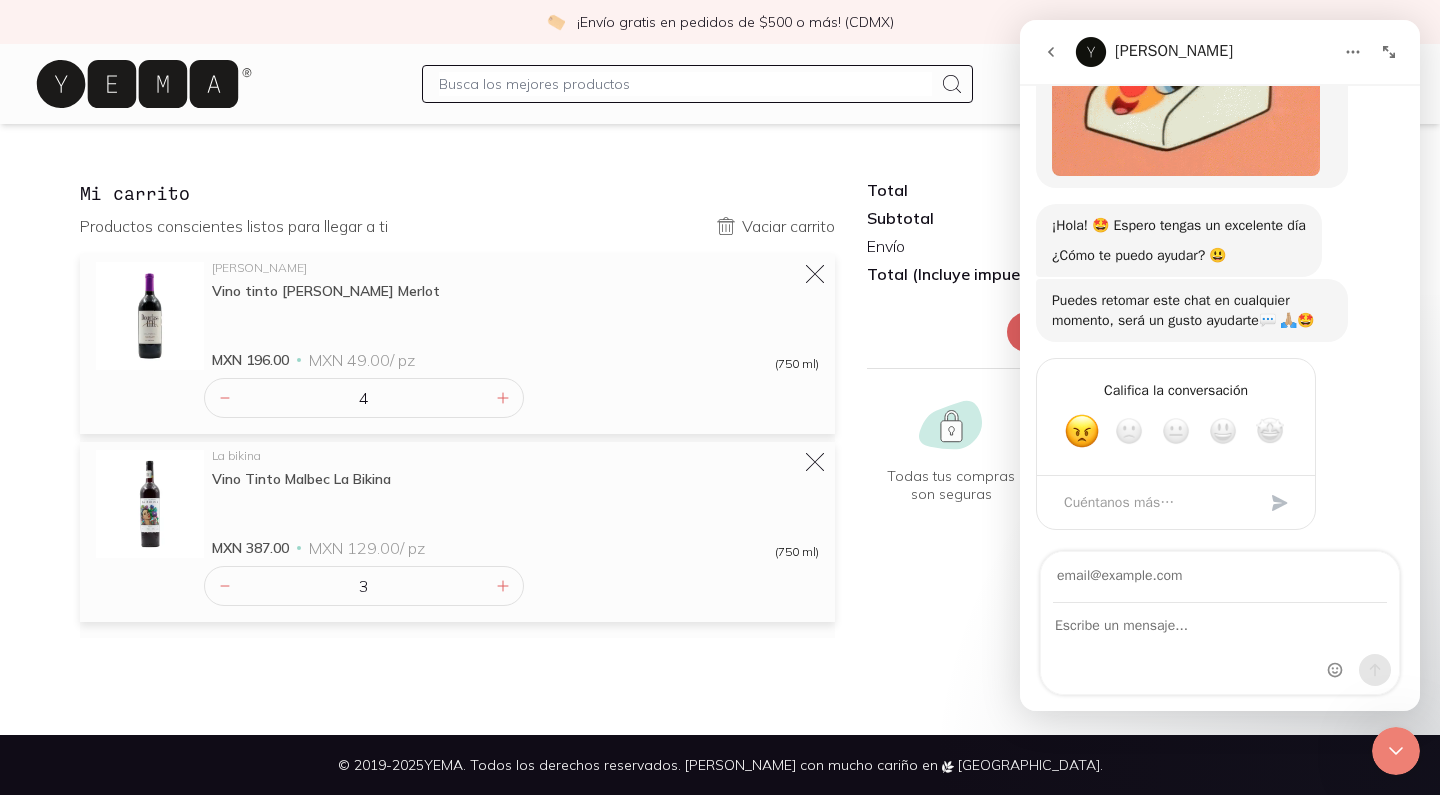 click at bounding box center [1051, 52] 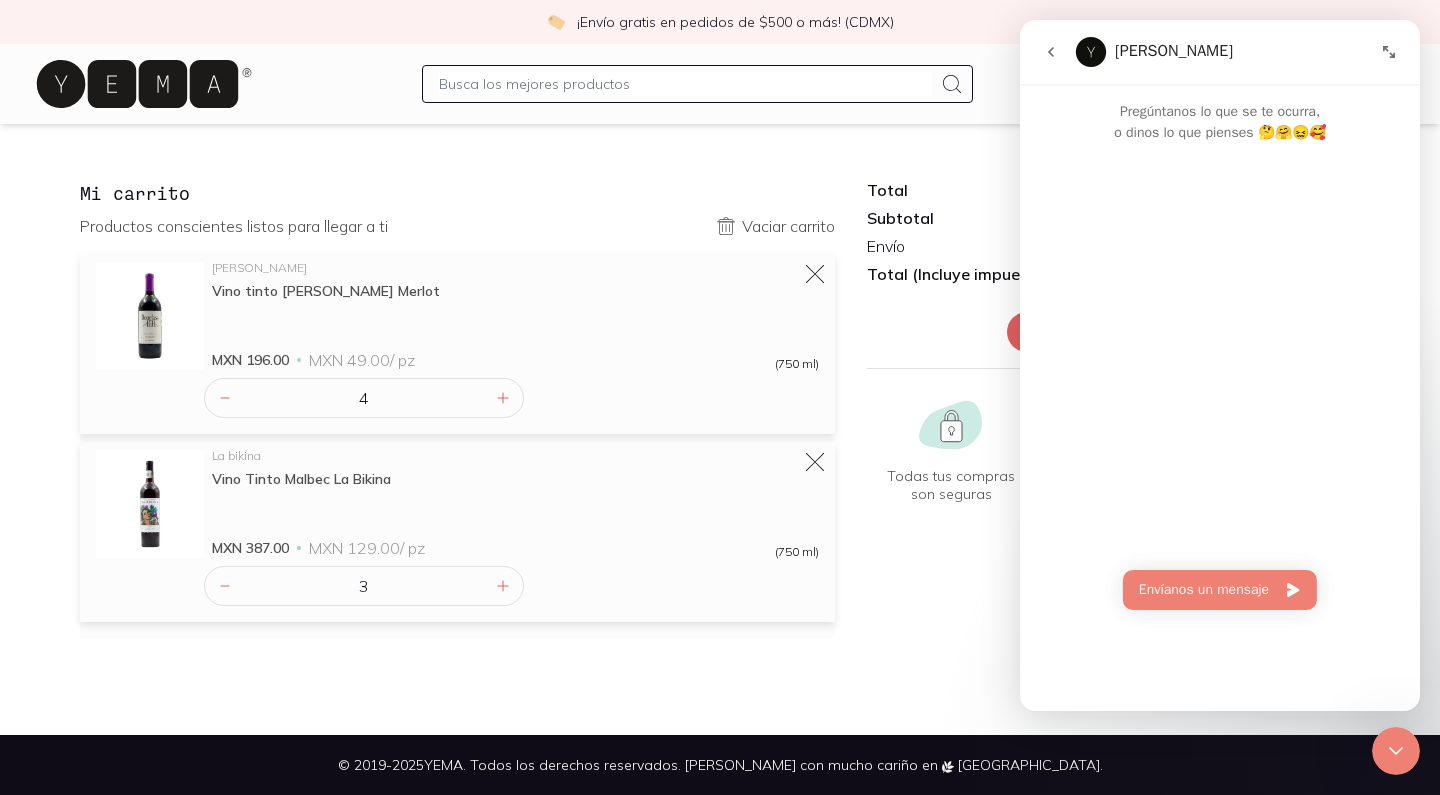 scroll, scrollTop: 0, scrollLeft: 0, axis: both 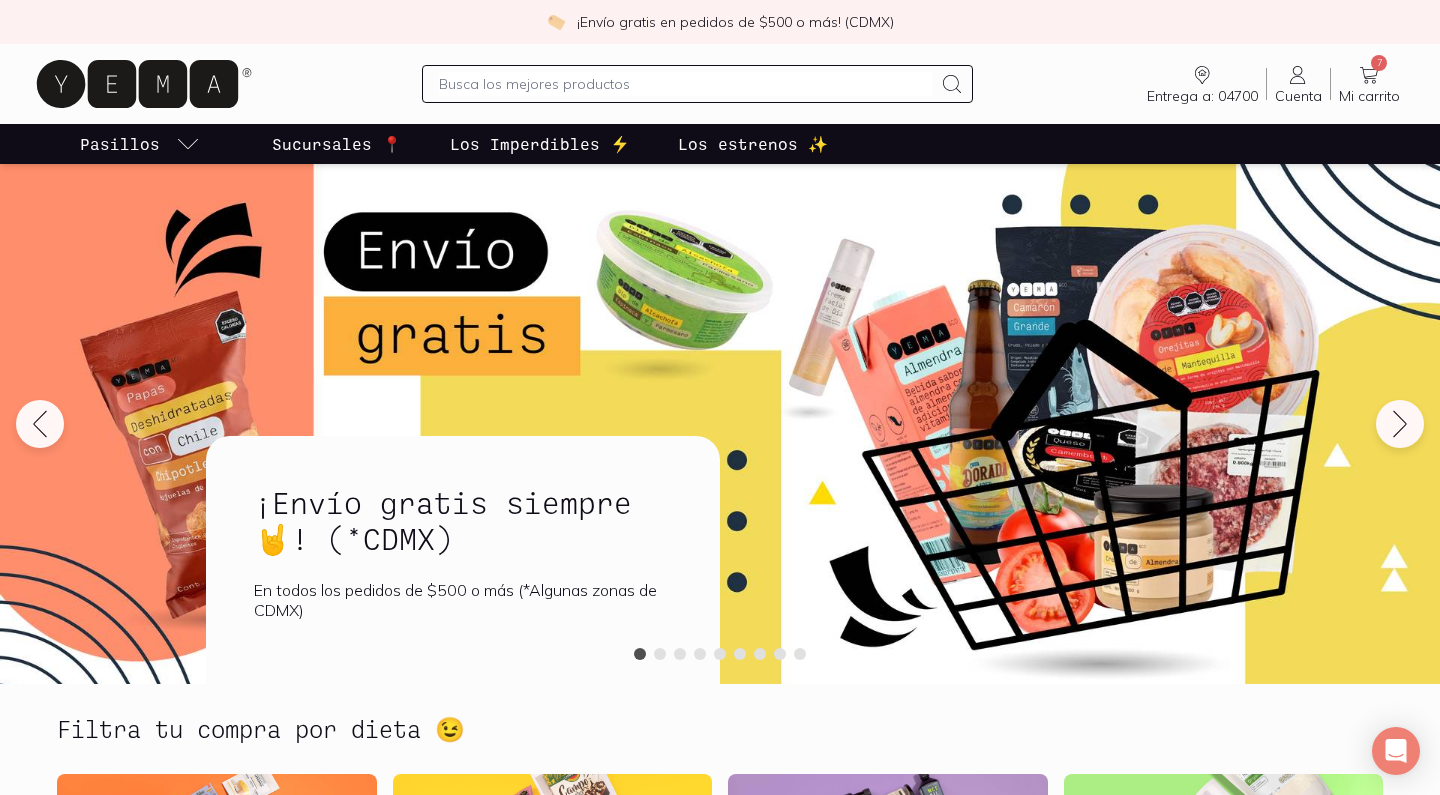 click on "Mi carrito" at bounding box center [1369, 96] 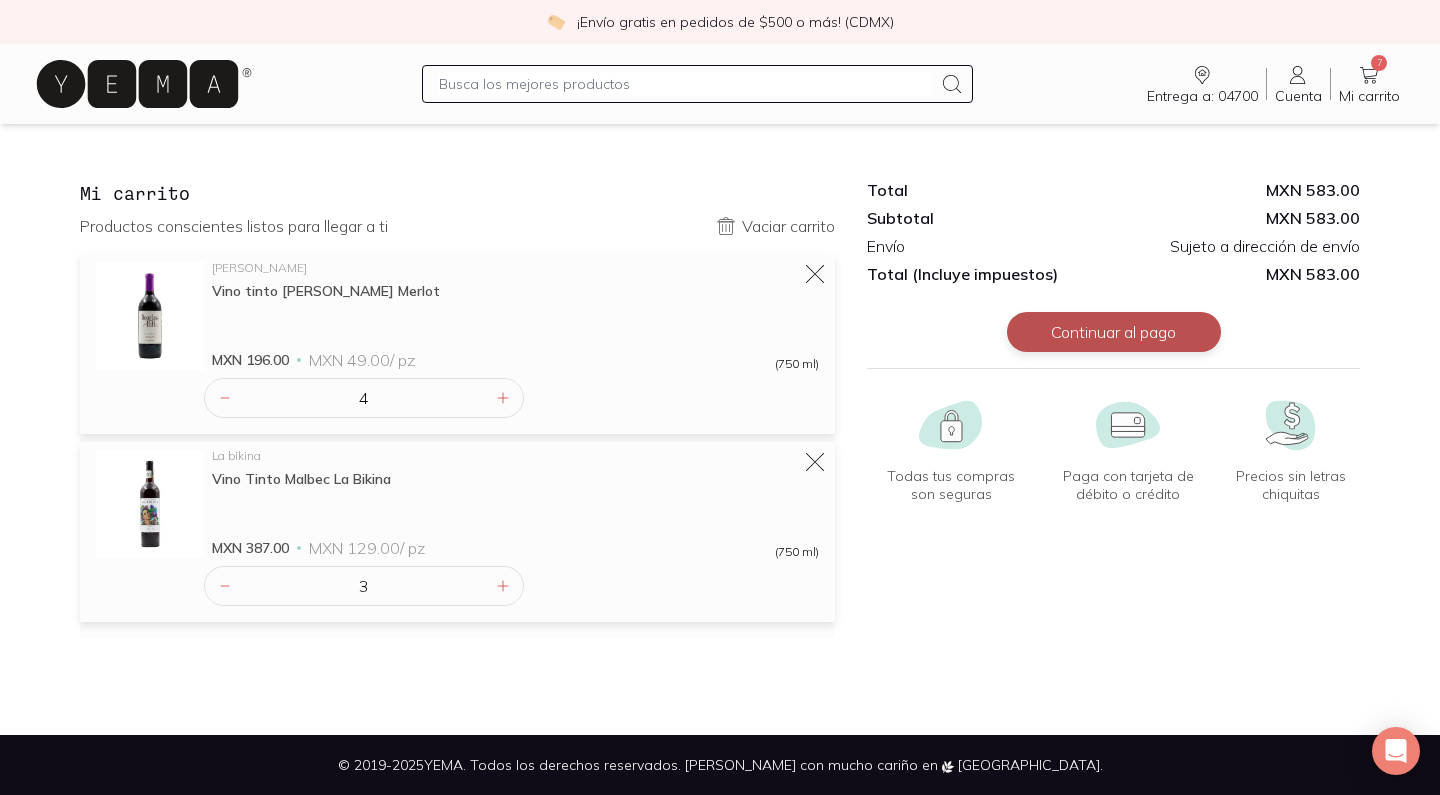 click on "Continuar al pago" at bounding box center (1114, 332) 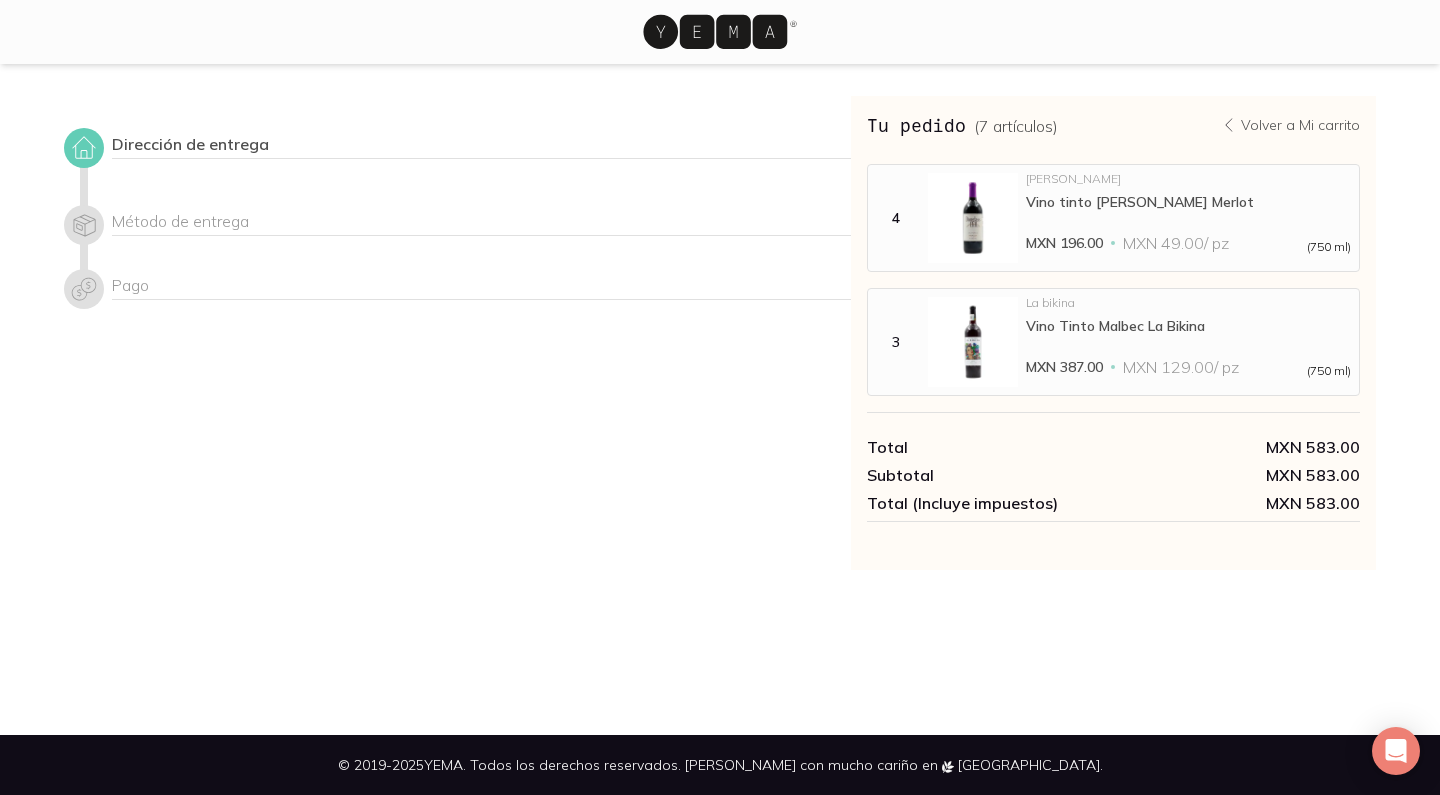 click at bounding box center (84, 148) 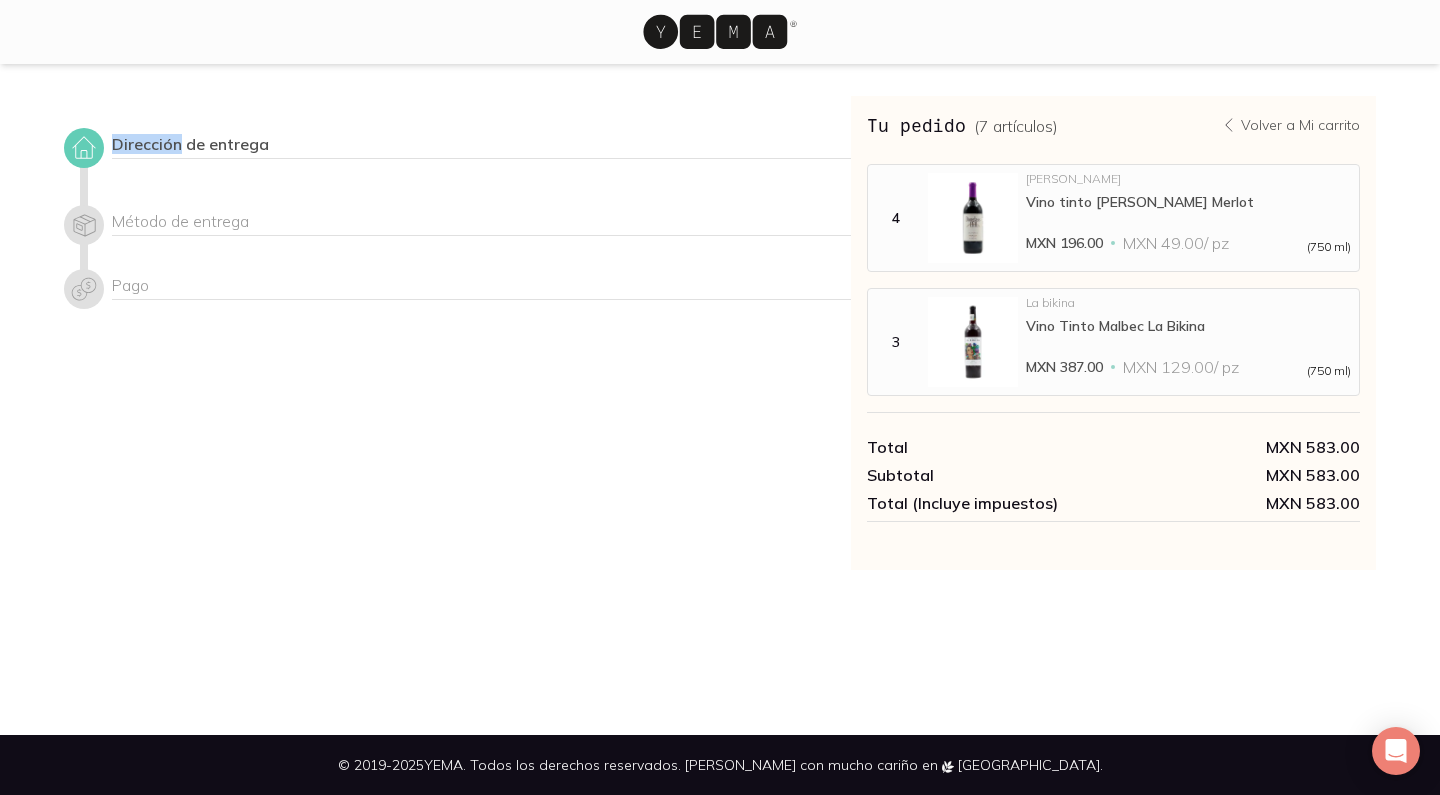 click at bounding box center [84, 148] 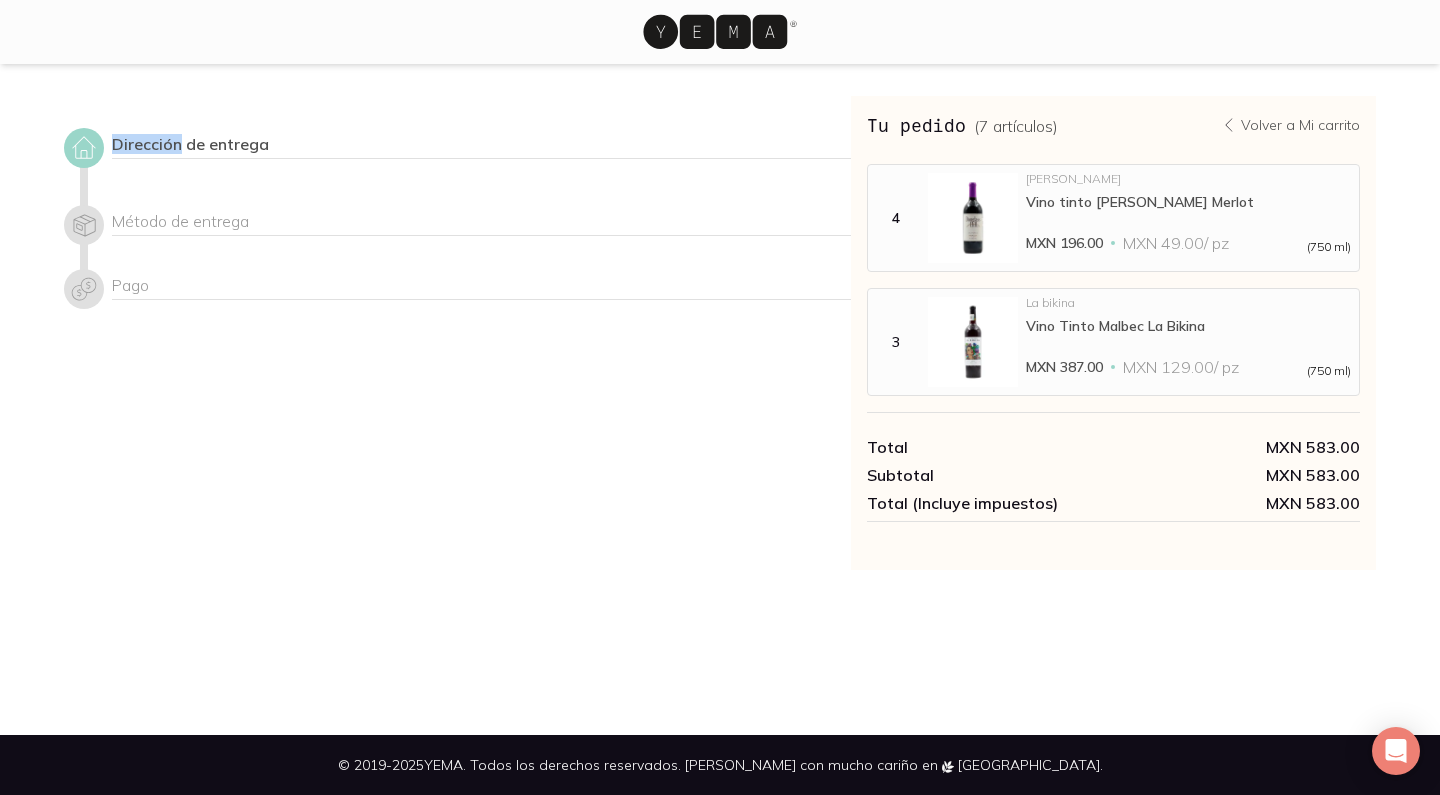click on "Dirección de entrega Método de entrega Pago Tu pedido ( 7   artículos ) Volver a Mi carrito MXN 583.00 Total MXN 583.00 Subtotal MXN 583.00 Total (Incluye impuestos) MXN 583.00 4 Douglass hill Vino tinto Douglass Hill Merlot MXN 196.00 MXN 49.00  / pz (750 ml) 3 La bikina Vino Tinto Malbec La Bikina MXN 387.00 MXN 129.00  / pz (750 ml) Total MXN 583.00 Tu pedido ( 7   artículos ) Volver a Mi carrito MXN 583.00 Total MXN 583.00 Subtotal MXN 583.00 Total (Incluye impuestos) MXN 583.00 4 Douglass hill Vino tinto Douglass Hill Merlot MXN 196.00 MXN 49.00  / pz (750 ml) 3 La bikina Vino Tinto Malbec La Bikina MXN 387.00 MXN 129.00  / pz (750 ml) Total MXN 583.00" at bounding box center [720, 333] 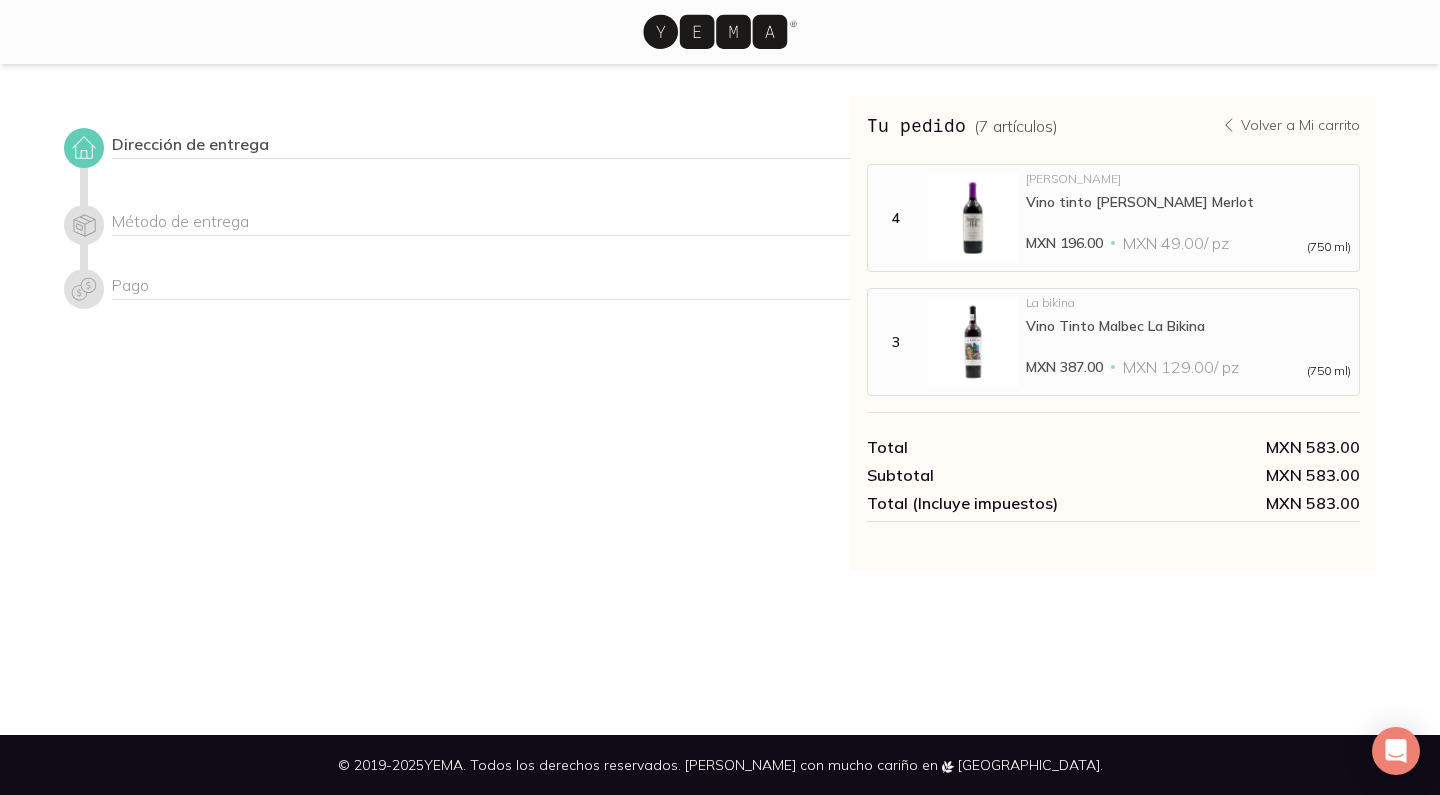 click 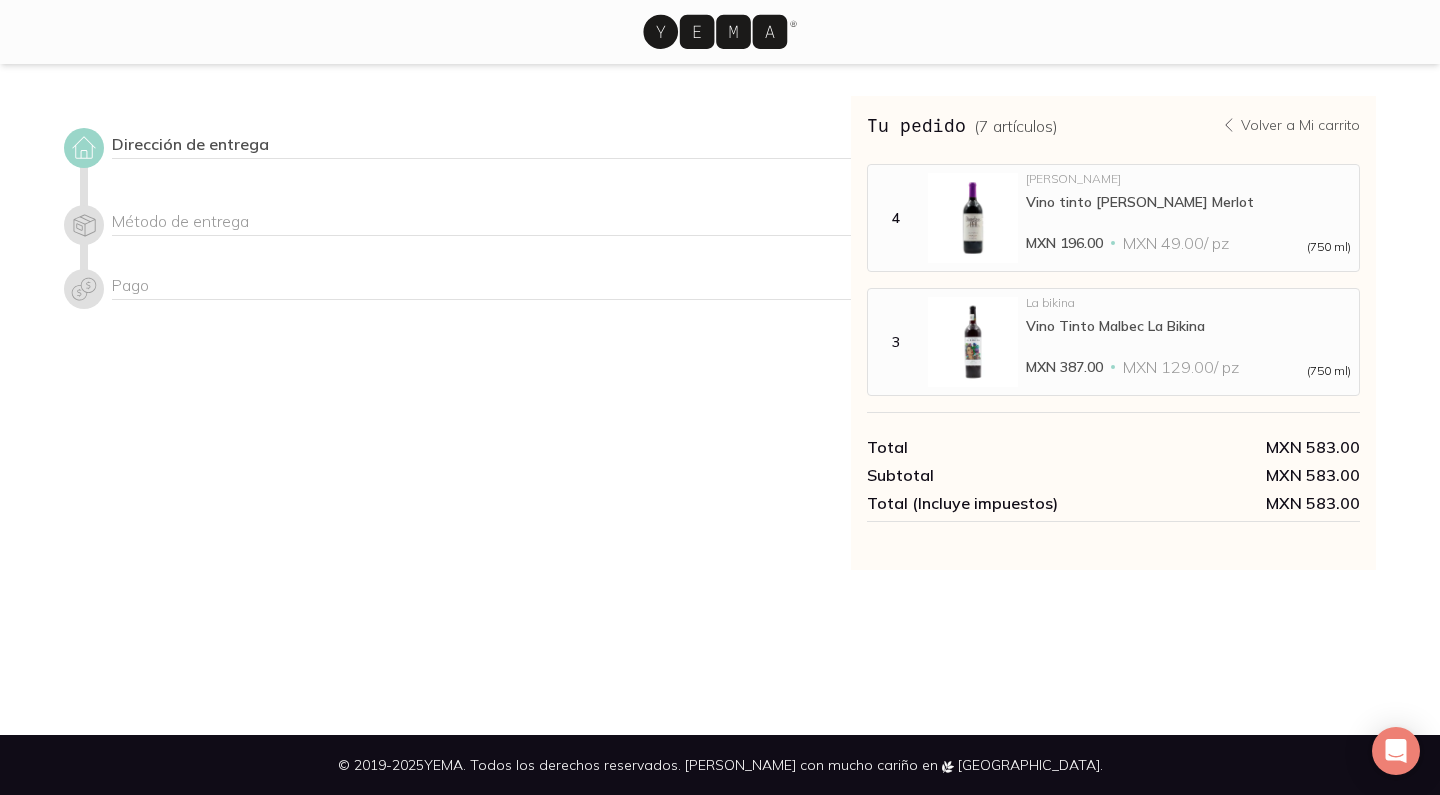 click 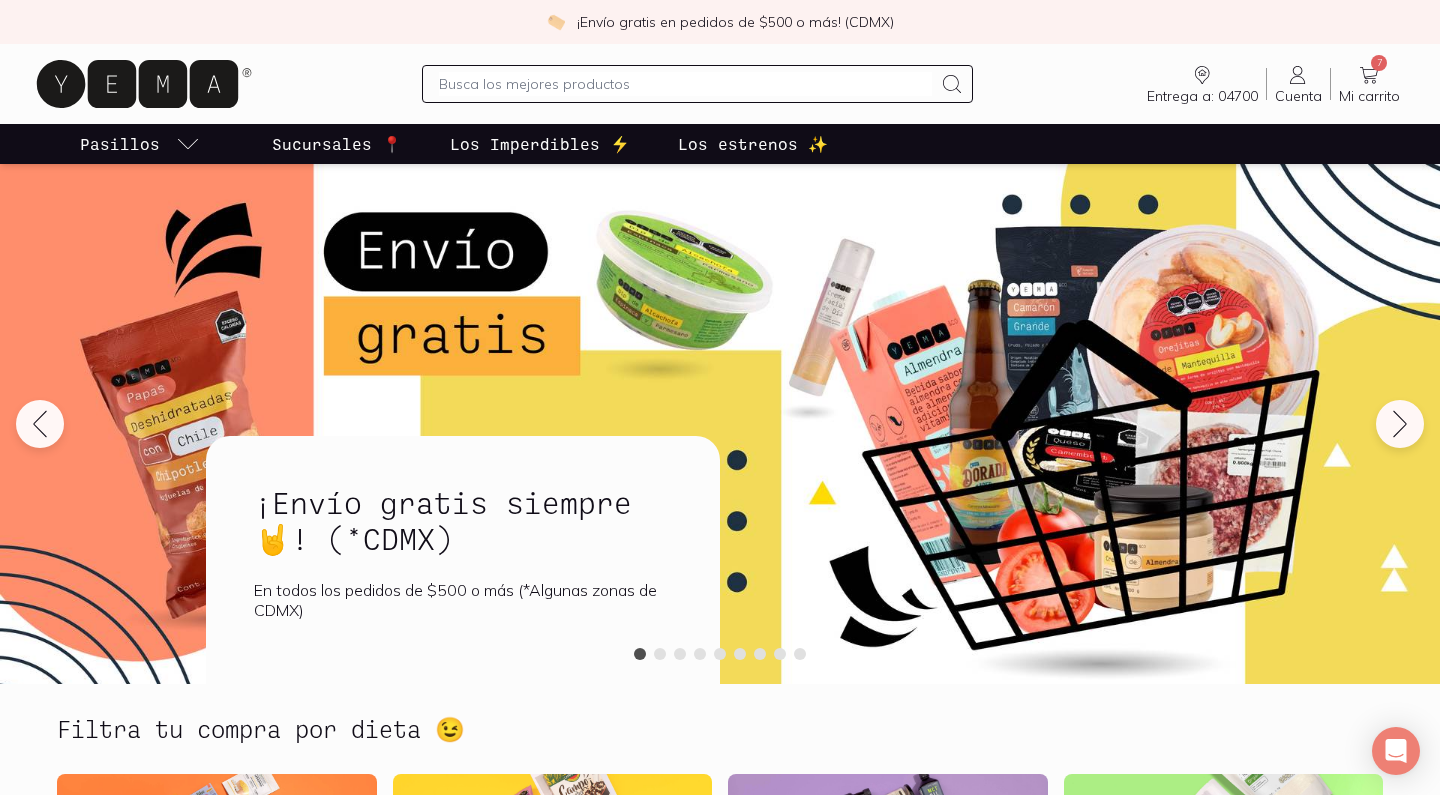 click 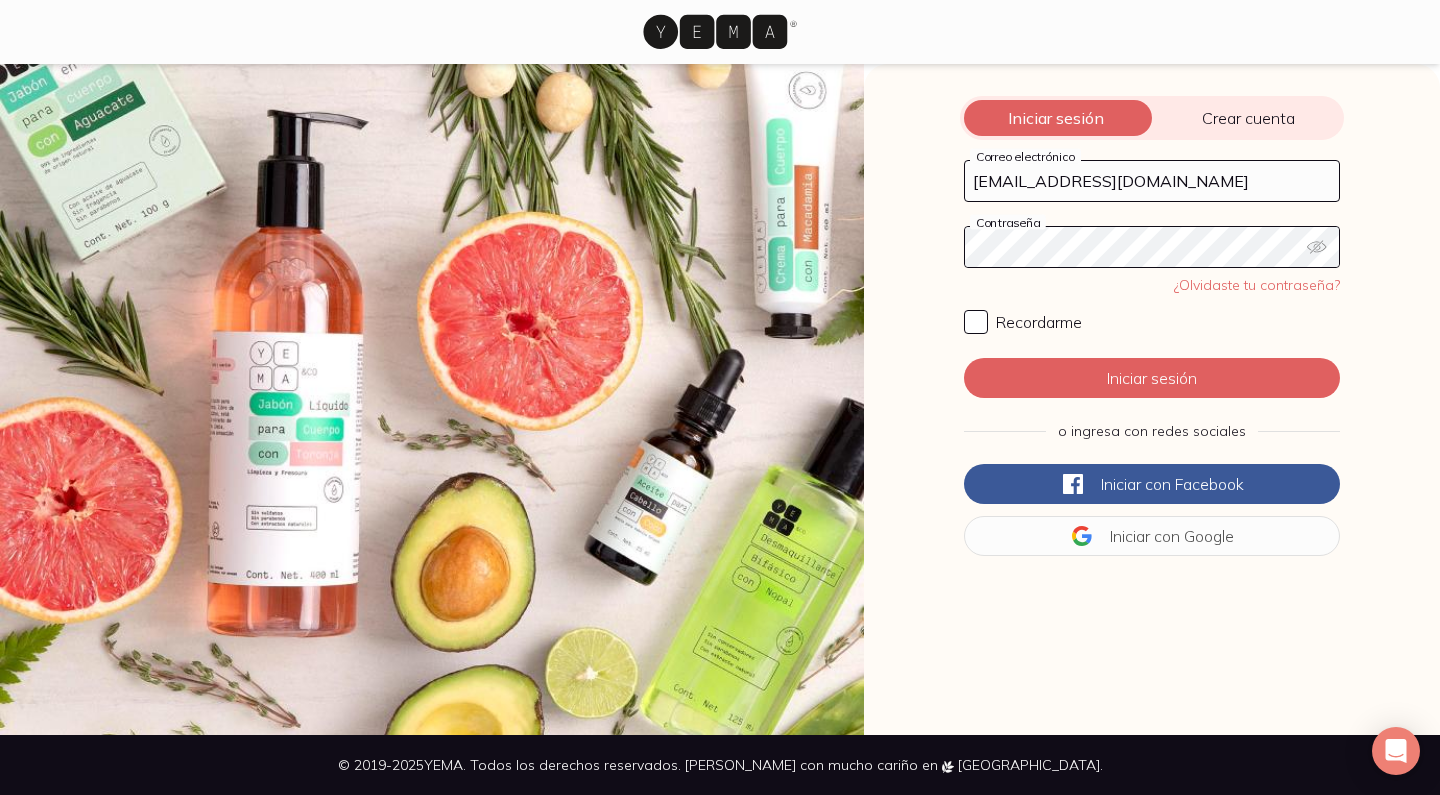 type on "hsroyalp@yahoo.com.mx" 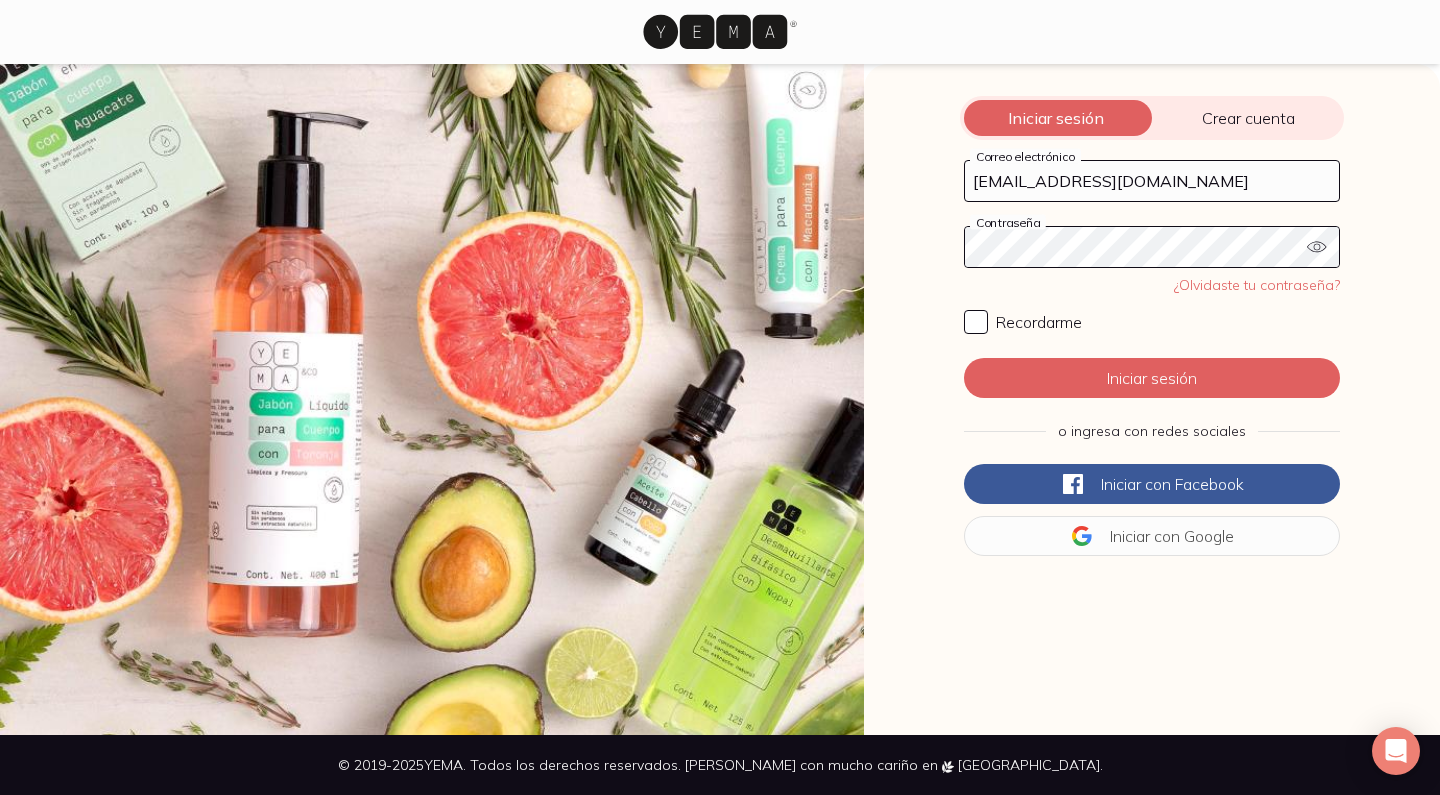 click on "Crear cuenta" at bounding box center [1248, 118] 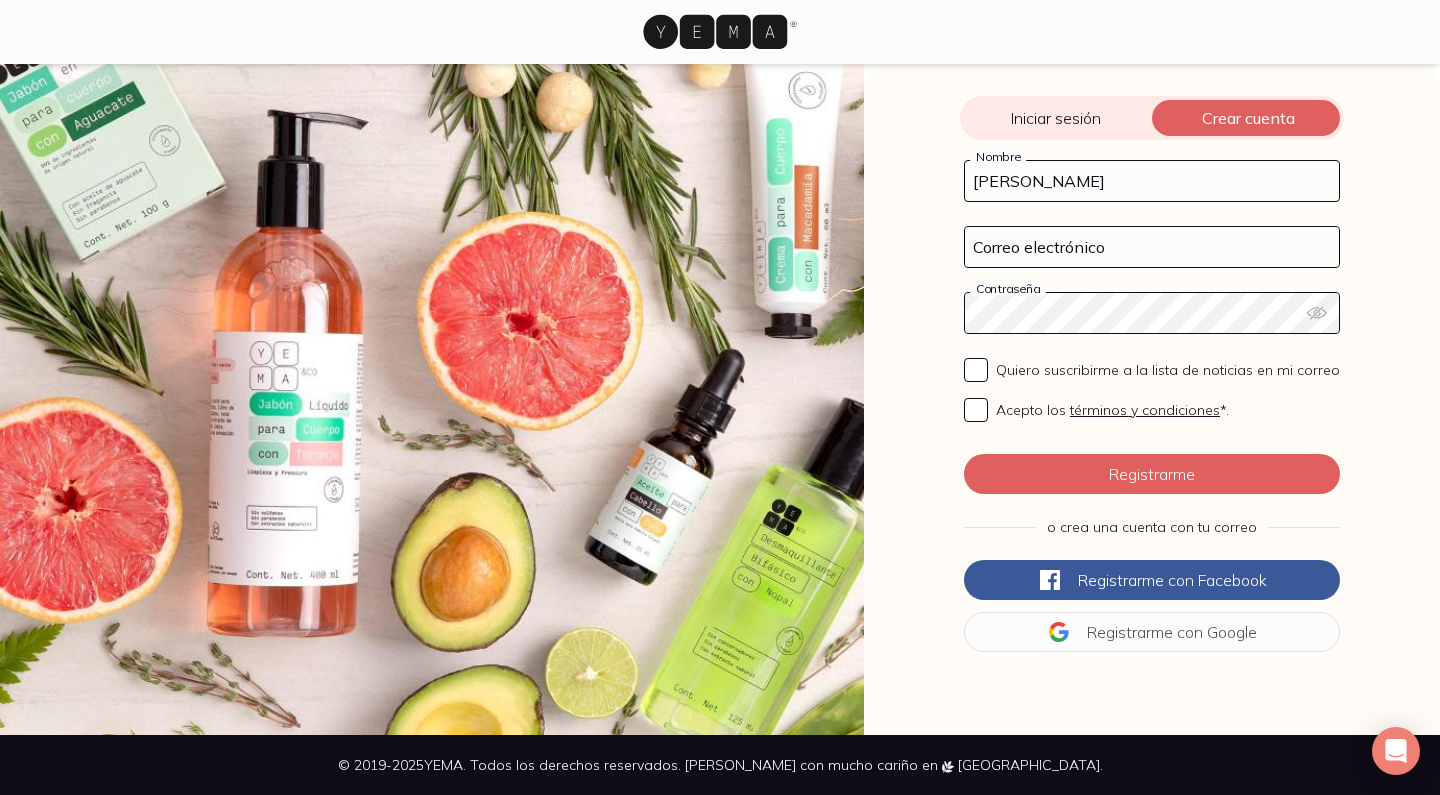 type on "FREDO GAR" 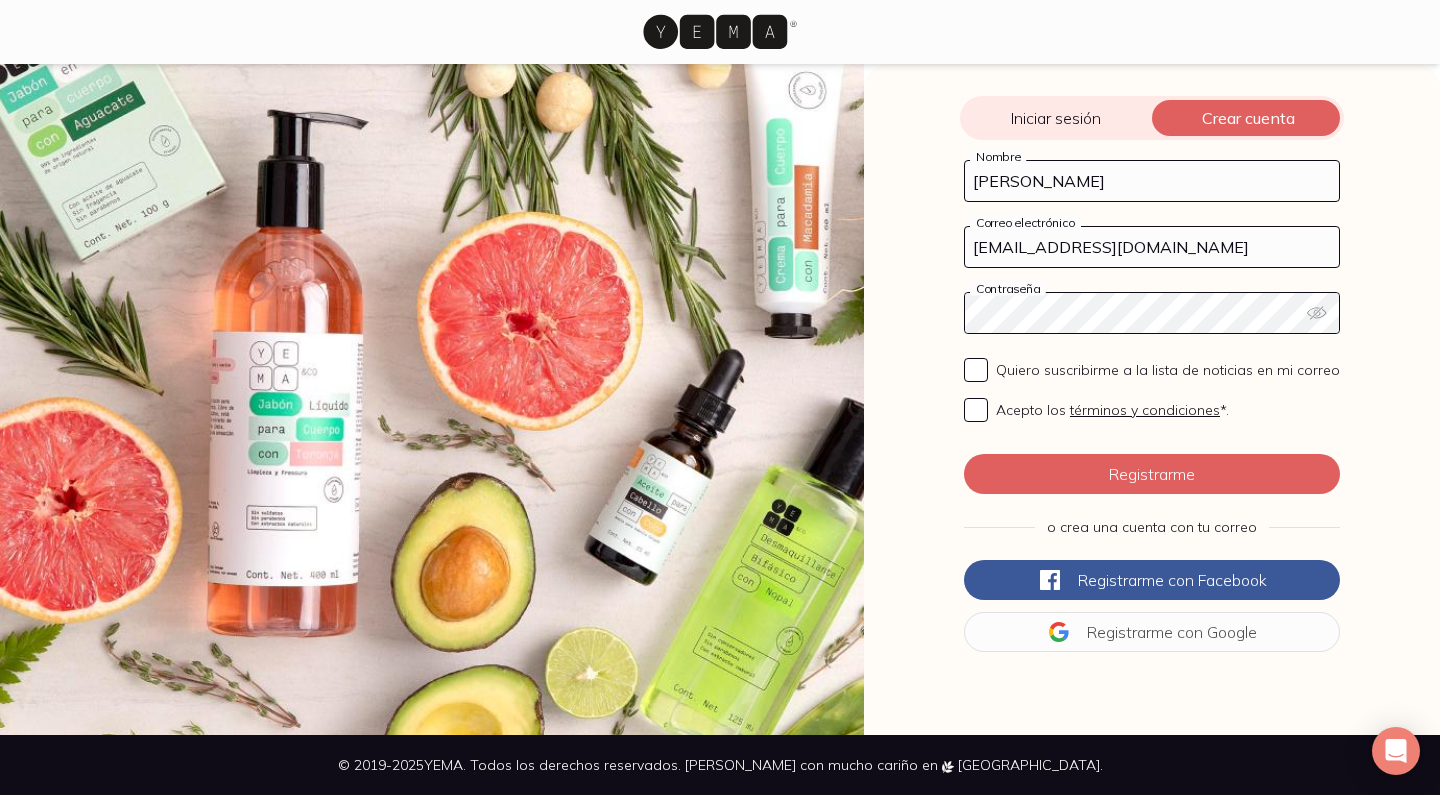 type on "hsroyalp@yahoo.com.mx" 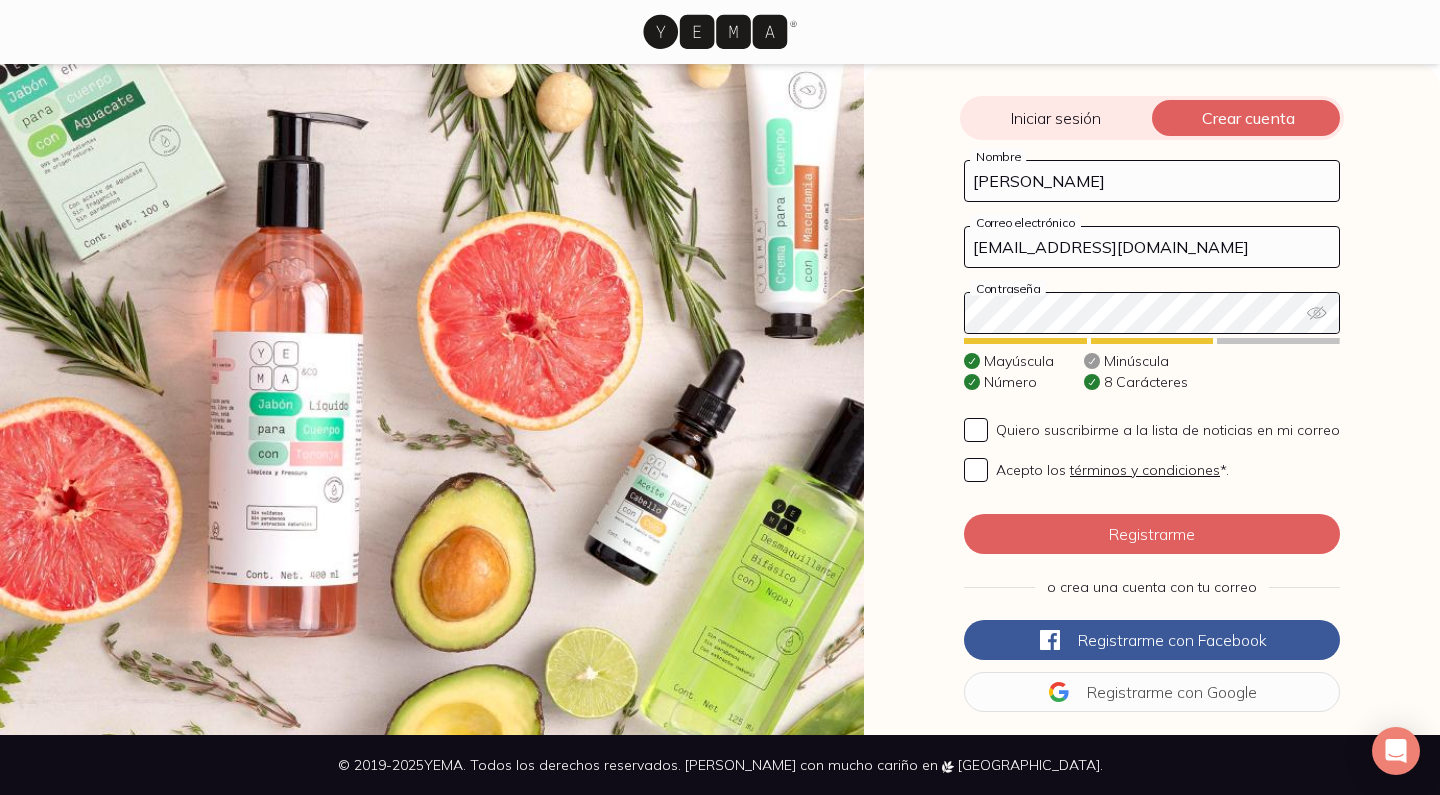 click 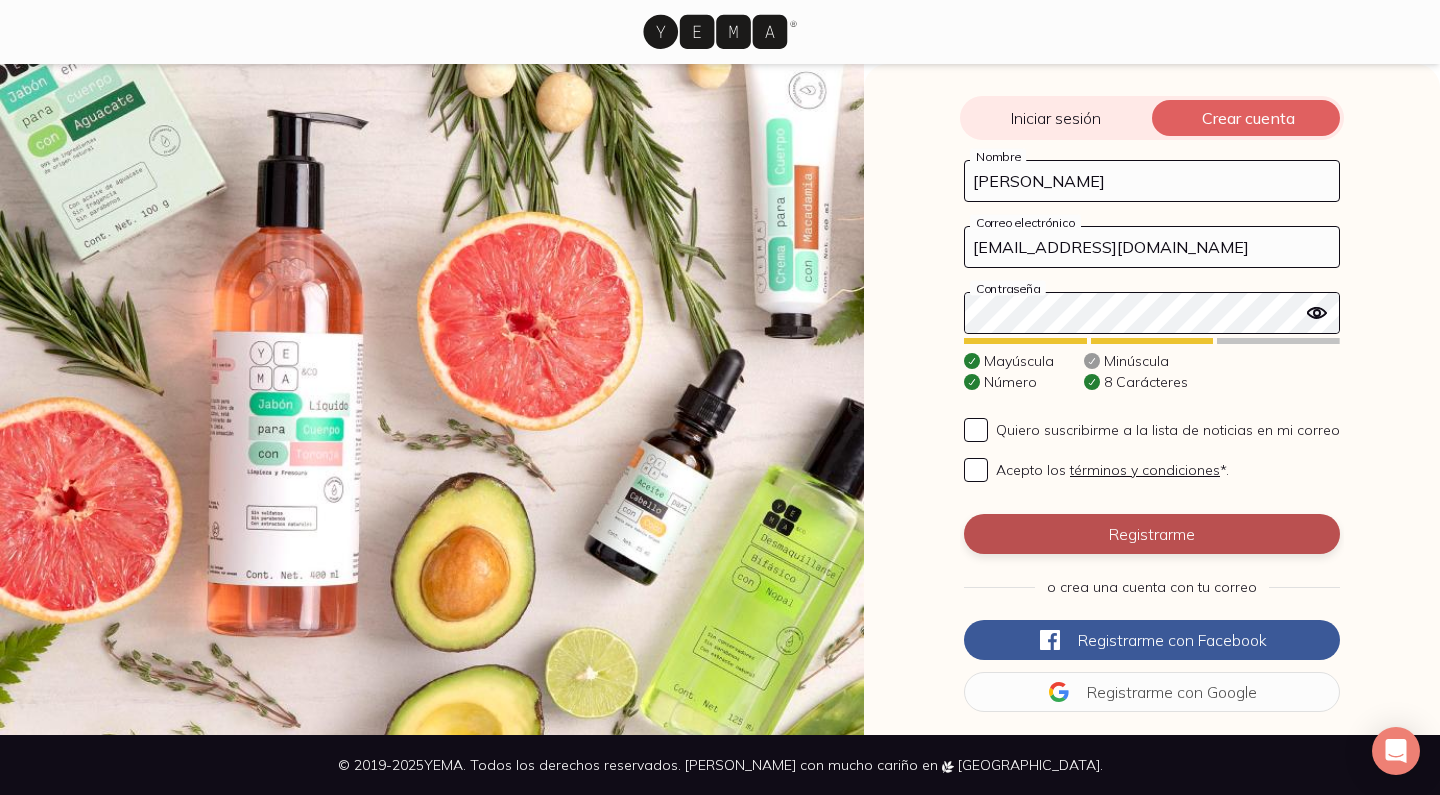 click on "Registrarme" at bounding box center (1152, 534) 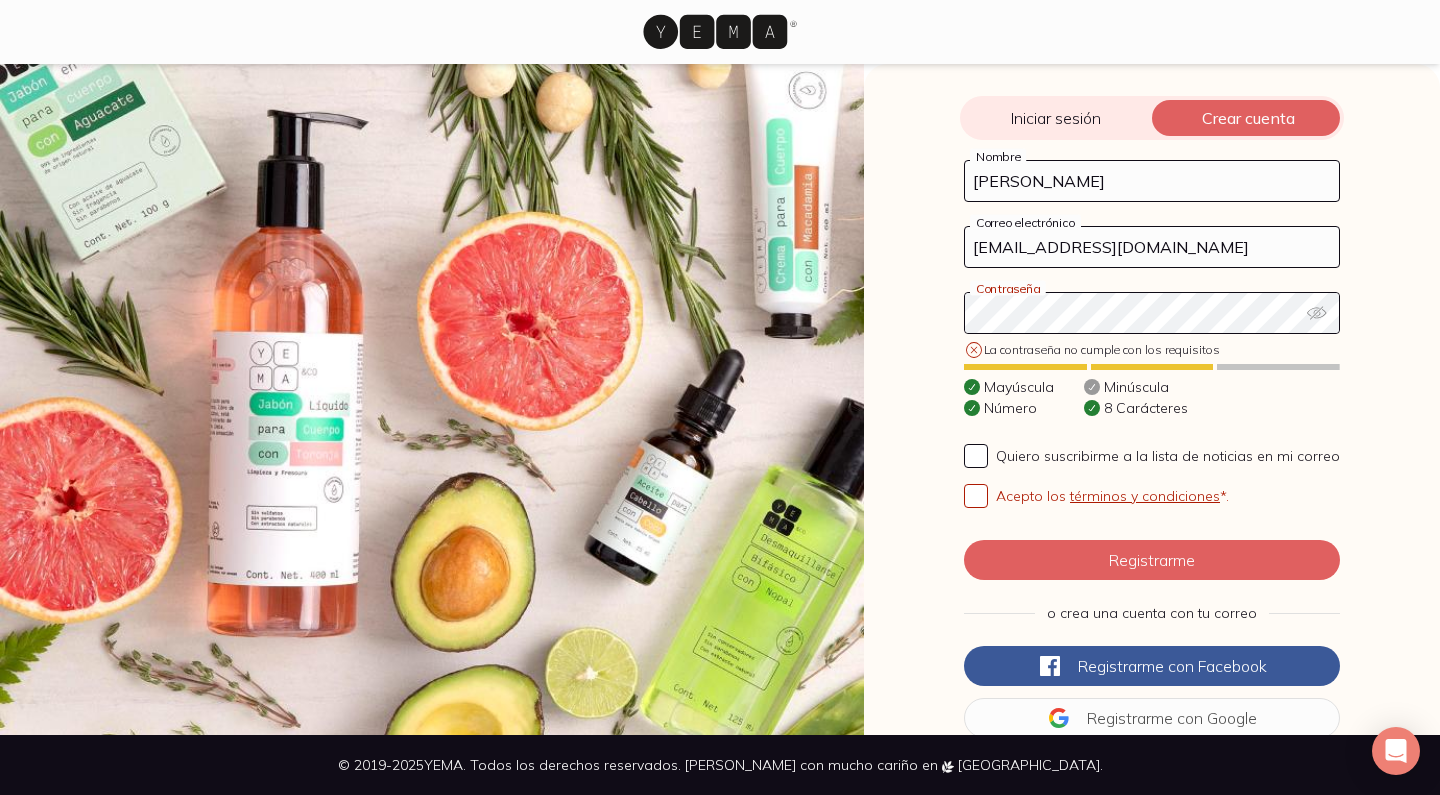 click 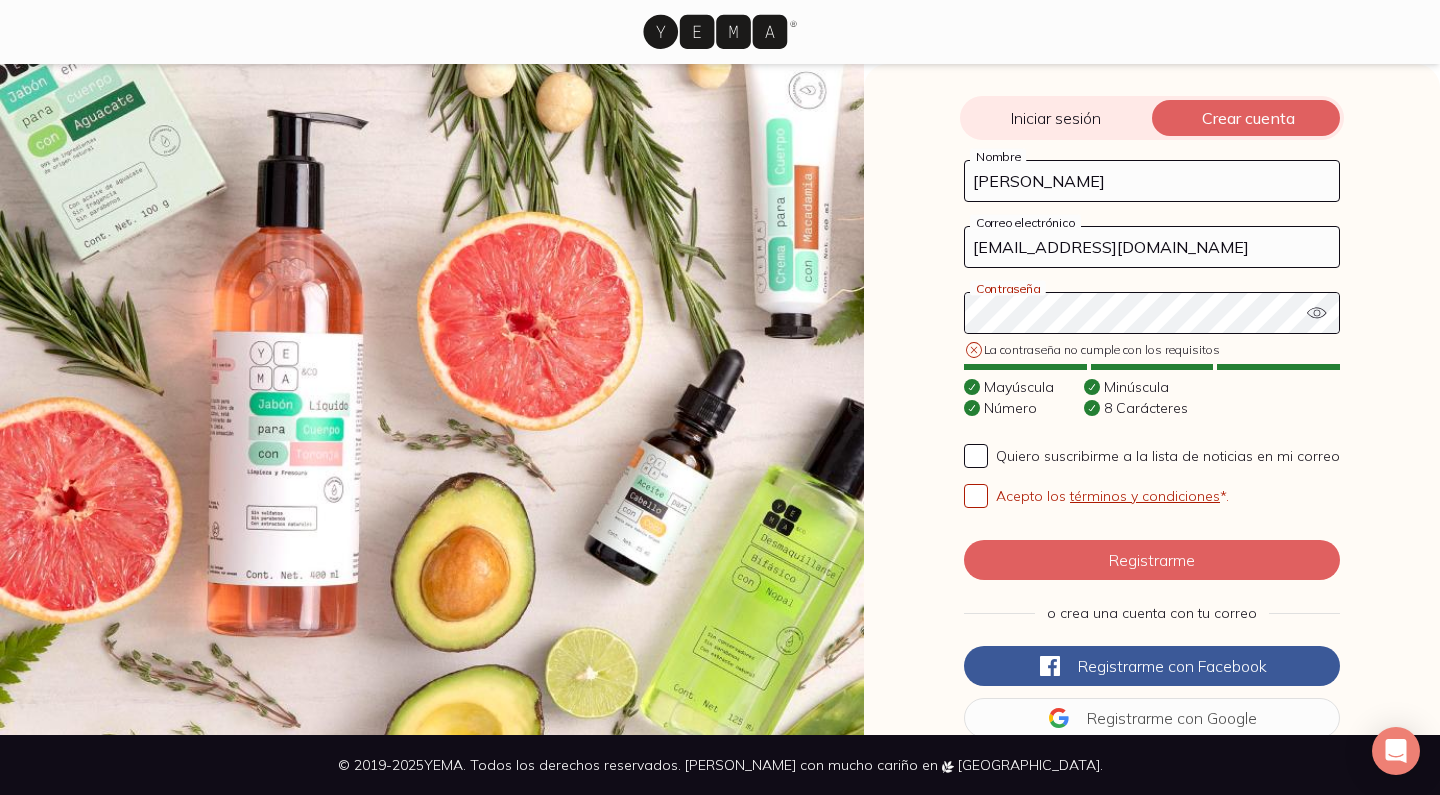 click on "Iniciar sesión Crear cuenta hsroyalp@yahoo.com.mx Correo electrónico Contraseña La contraseña no cumple con los requisitos ¿Olvidaste tu contraseña? Recordarme Iniciar sesión o ingresa con redes sociales Iniciar con Facebook Iniciar con Google FREDO GAR Nombre hsroyalp@yahoo.com.mx Correo electrónico Contraseña La contraseña no cumple con los requisitos Mayúscula Minúscula Número 8 Carácteres Quiero suscribirme a la lista de noticias en mi correo Acepto los    términos y condiciones *. Registrarme o crea una cuenta con tu correo Registrarme con Facebook Registrarme con Google" at bounding box center [1152, 399] 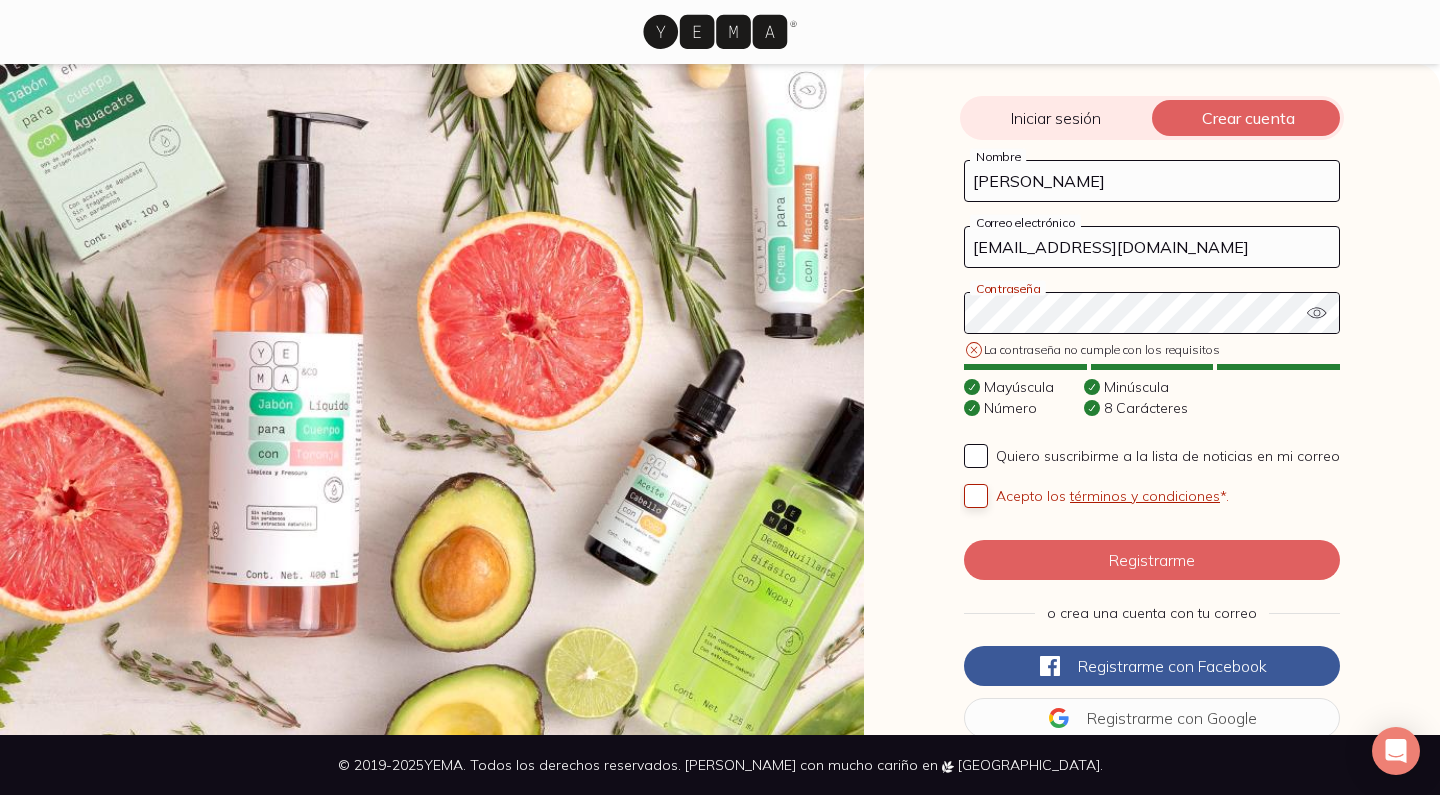 click on "Acepto los    términos y condiciones *." at bounding box center [976, 496] 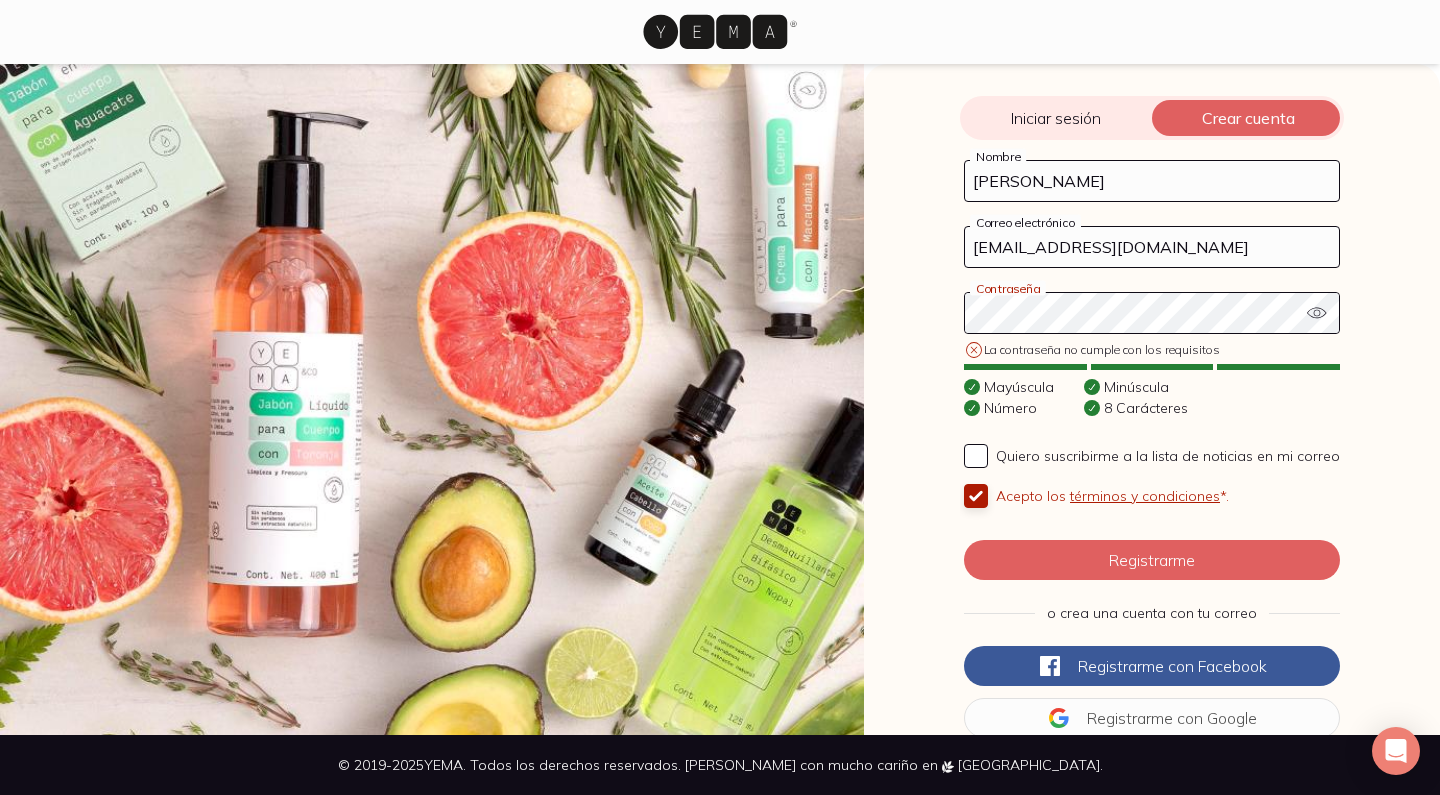 checkbox on "true" 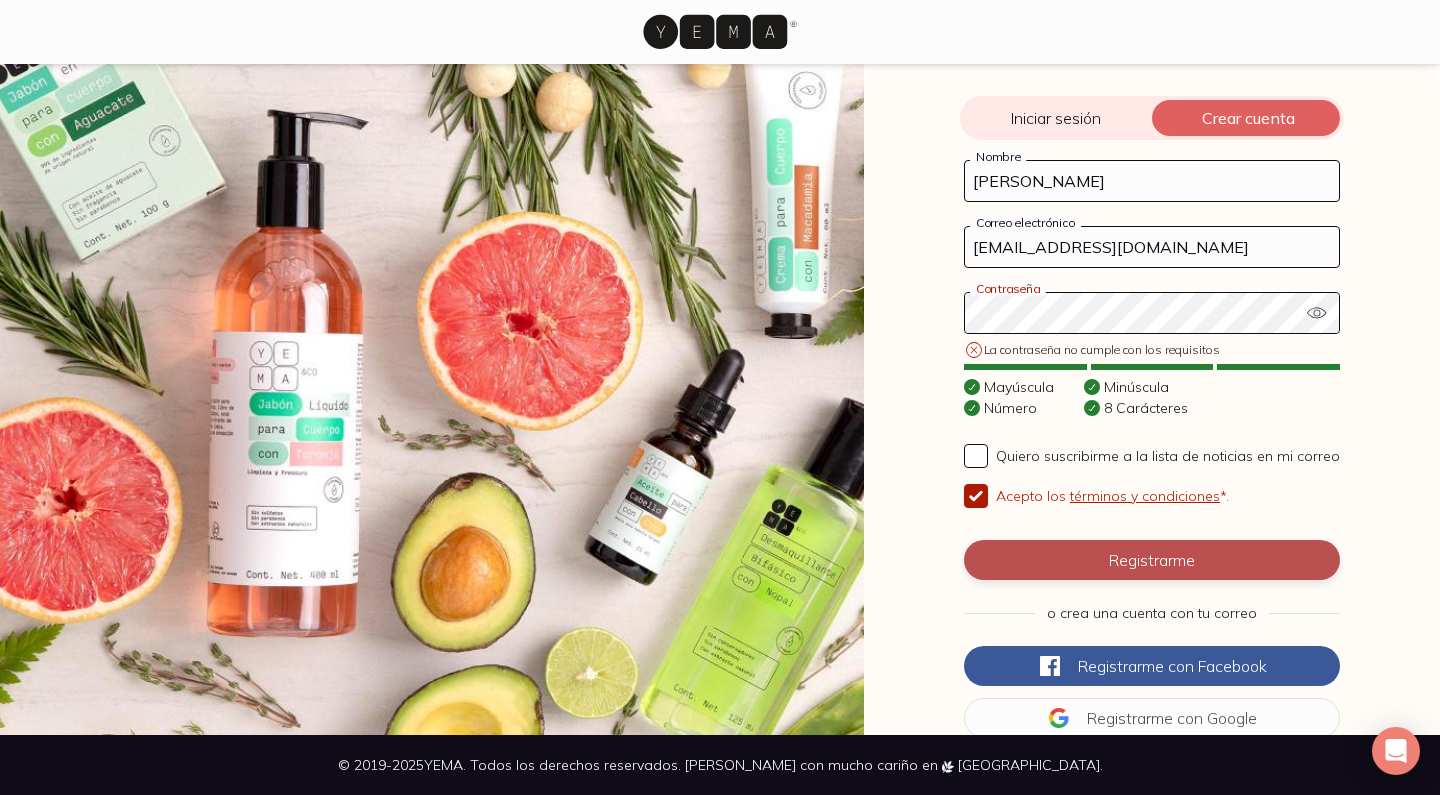 click on "Registrarme" at bounding box center [1152, 560] 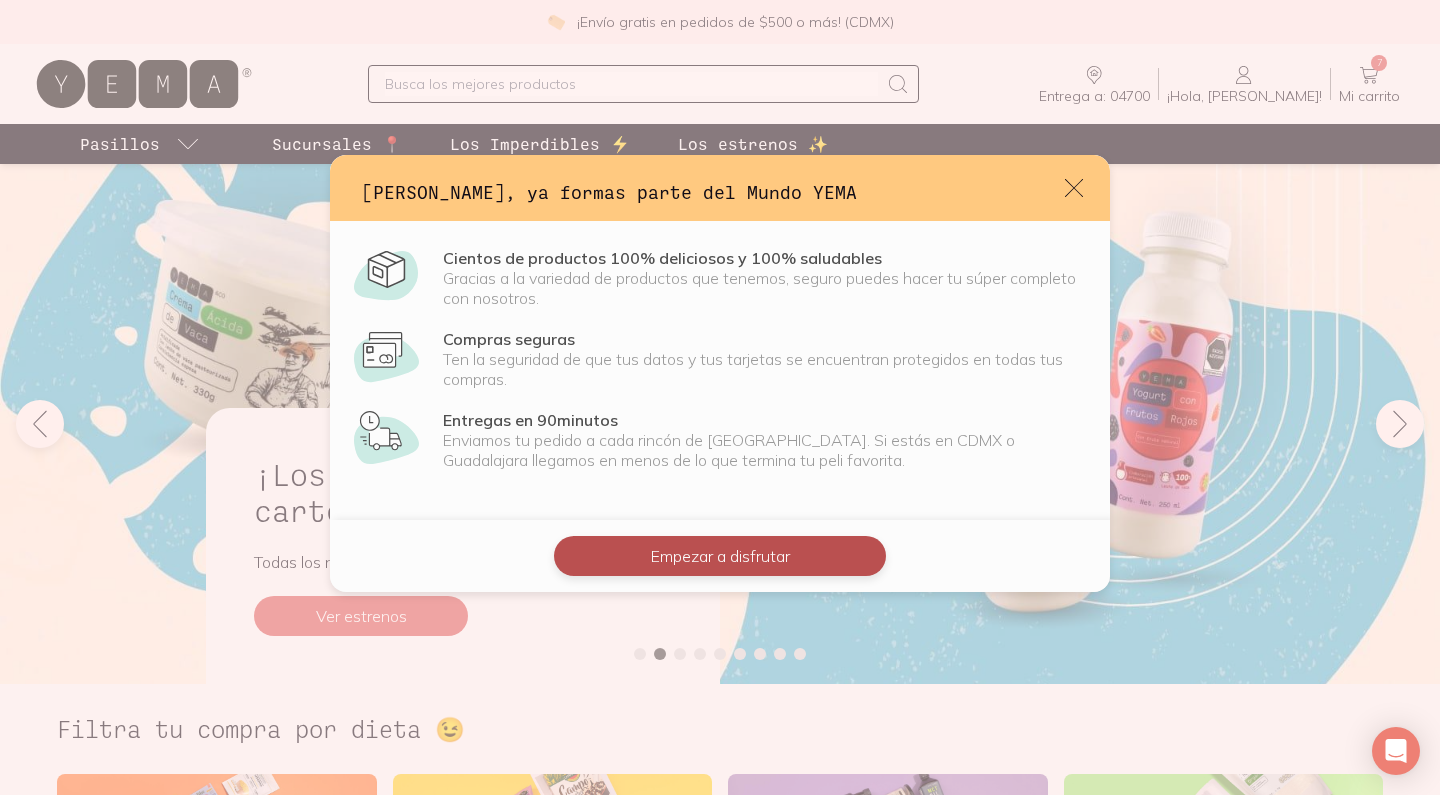 click on "Empezar a disfrutar" at bounding box center (720, 556) 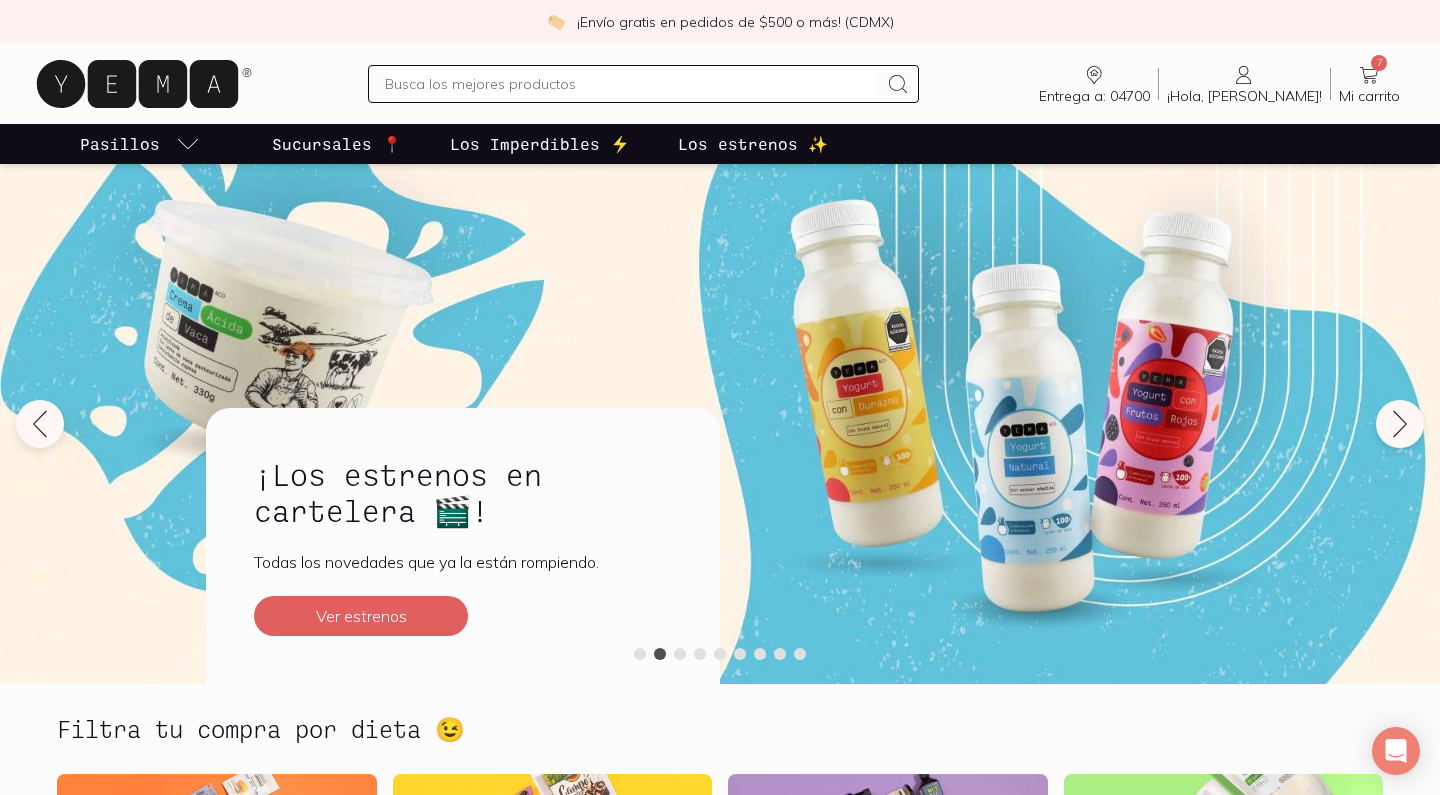 click on "7" at bounding box center [1379, 63] 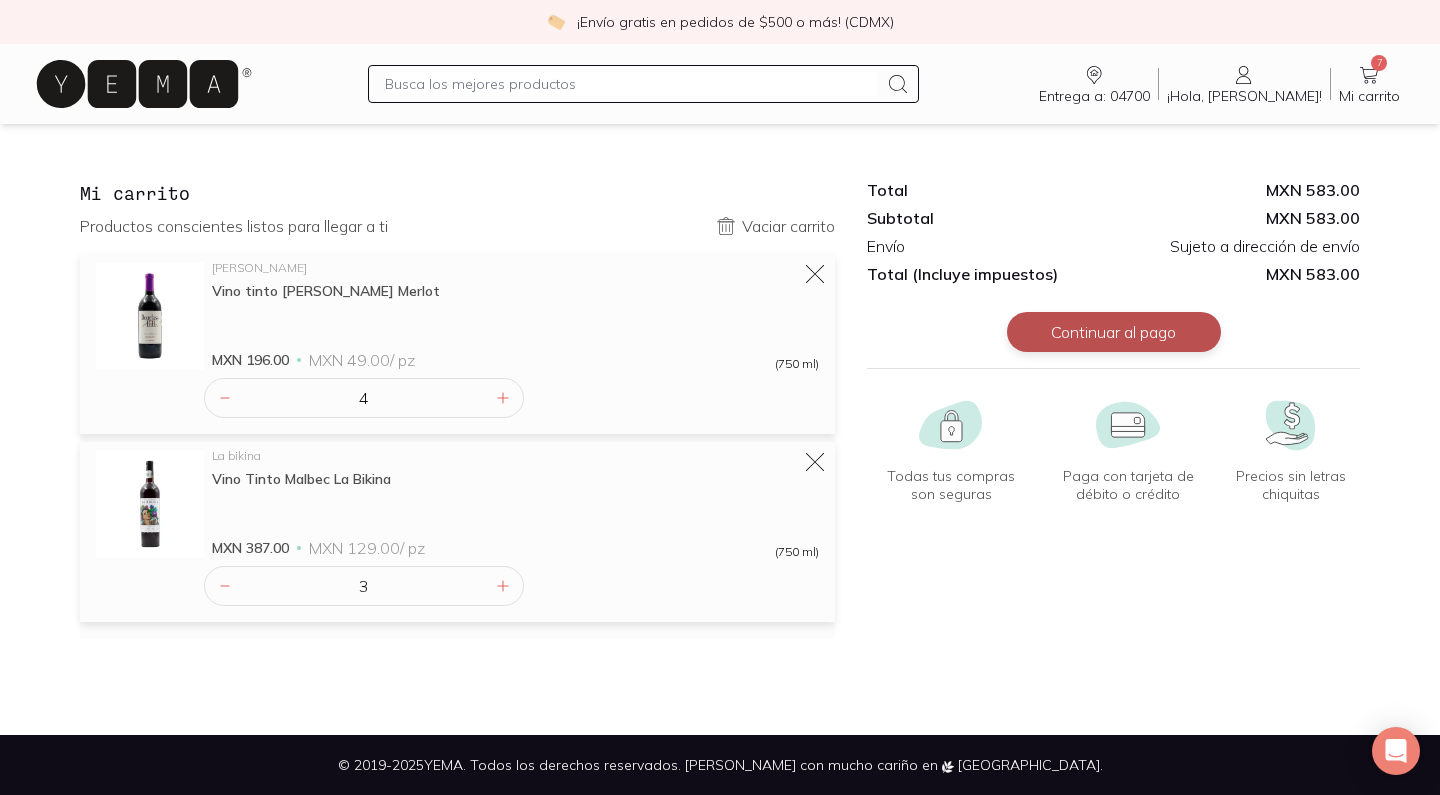 click on "Continuar al pago" at bounding box center (1114, 332) 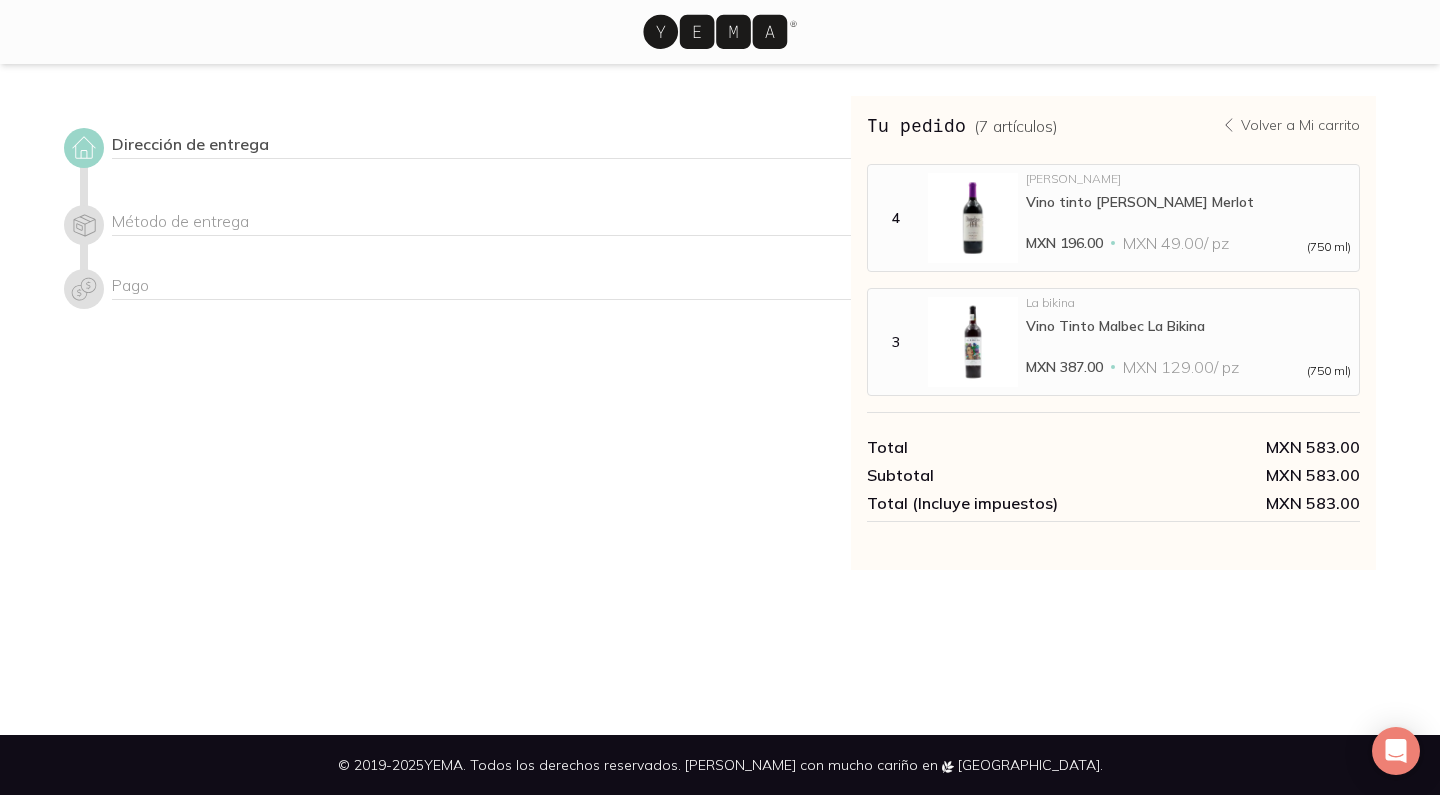 scroll, scrollTop: 0, scrollLeft: 0, axis: both 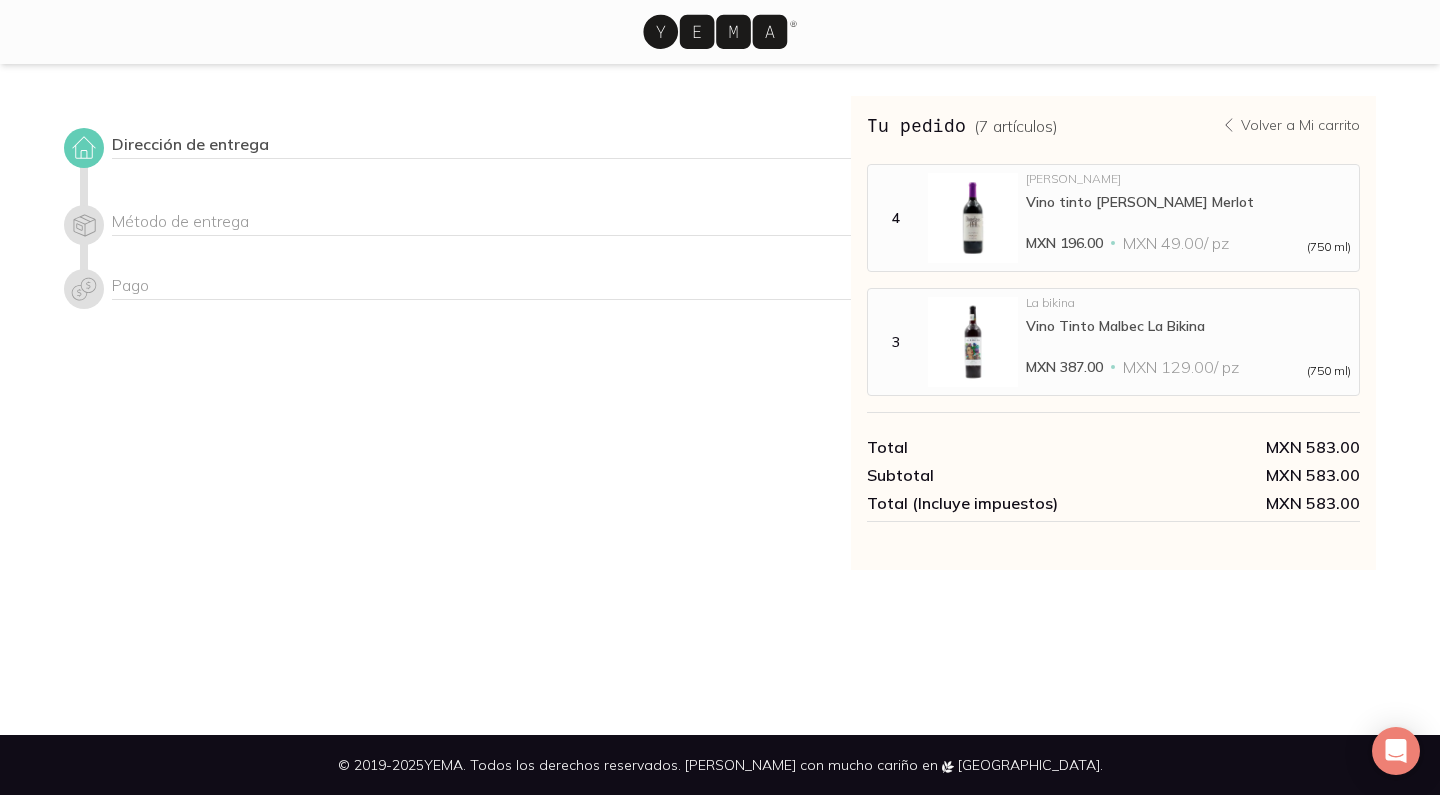 click 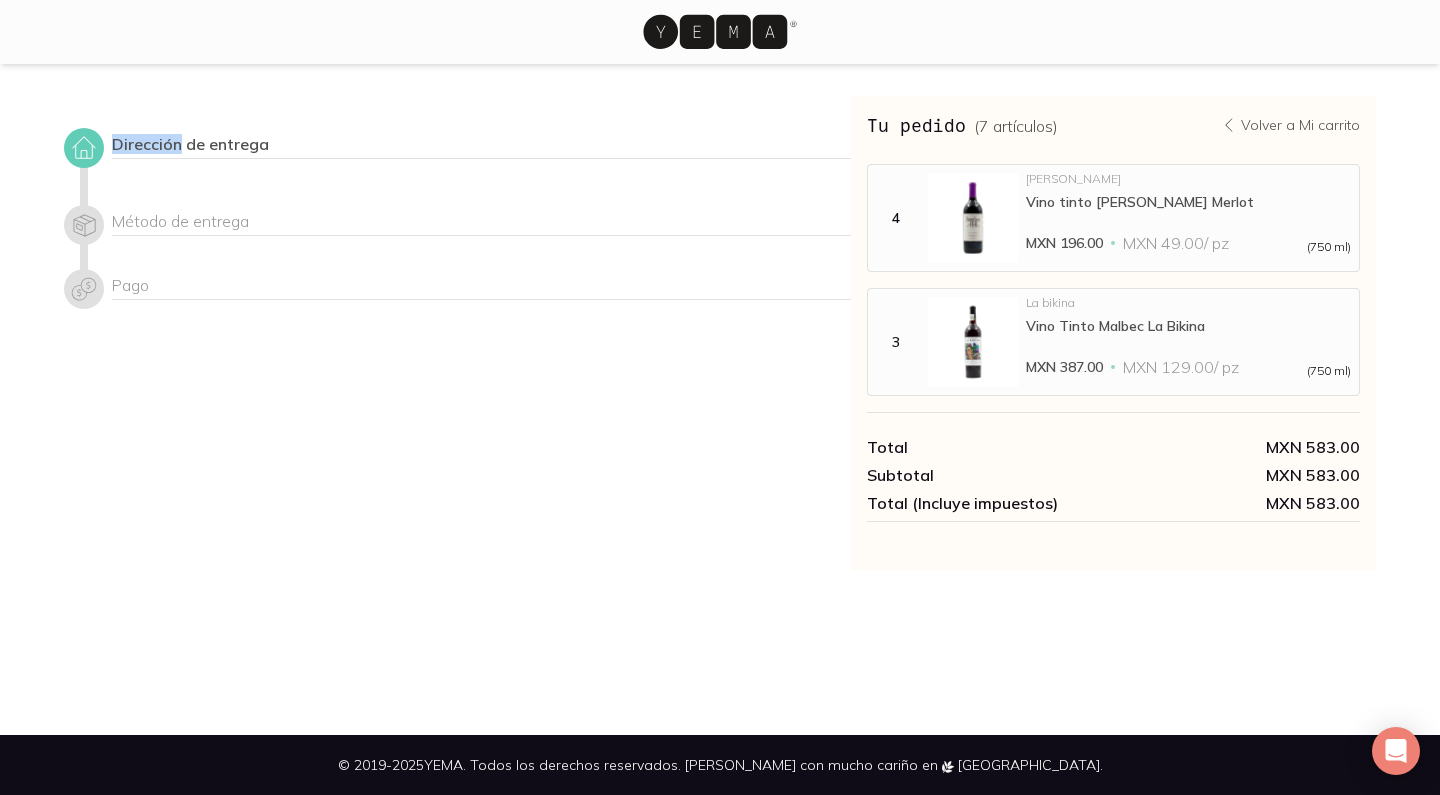 click 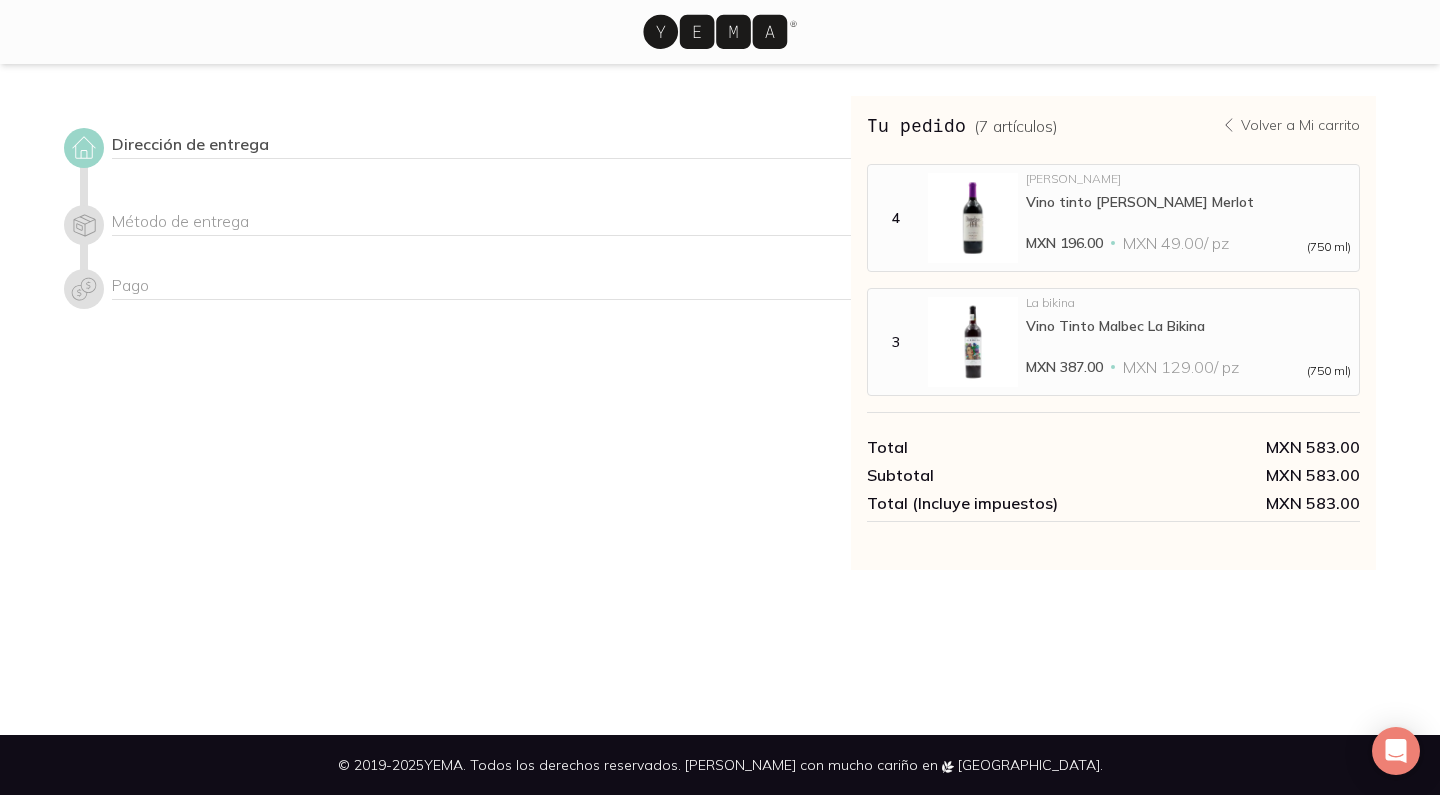 click on "Dirección de entrega" at bounding box center [481, 146] 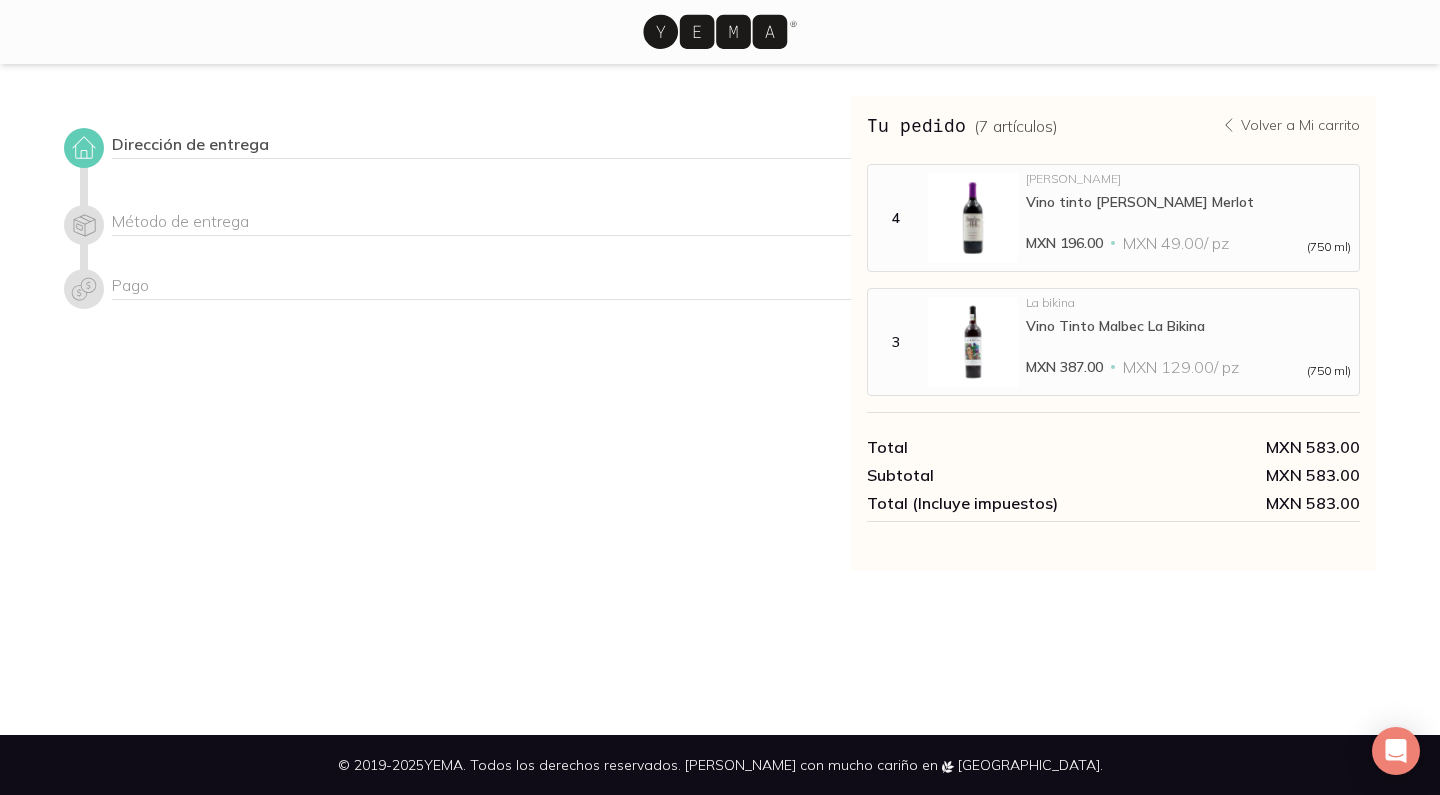 click 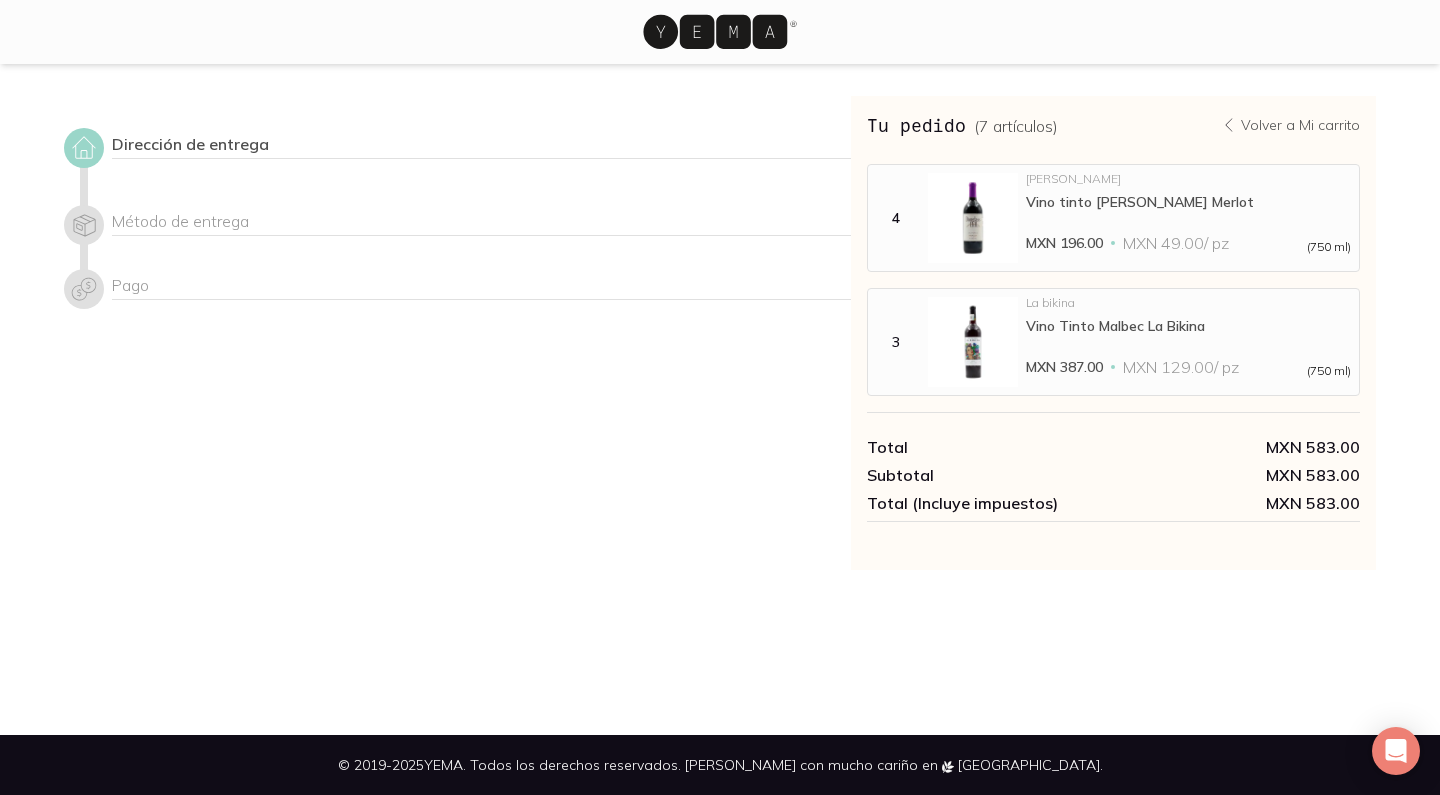 click on "Dirección de entrega Método de entrega Pago" at bounding box center [457, 333] 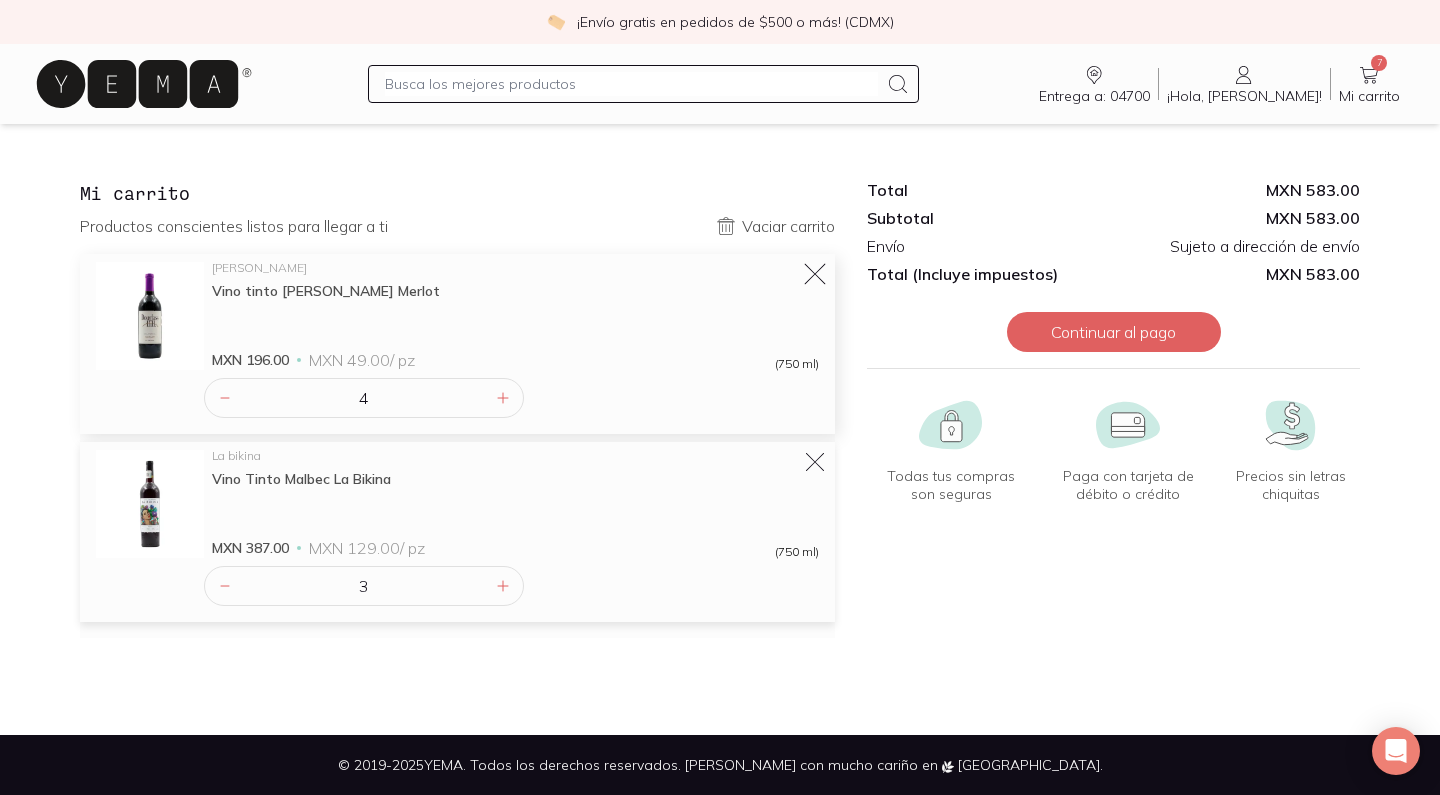 click 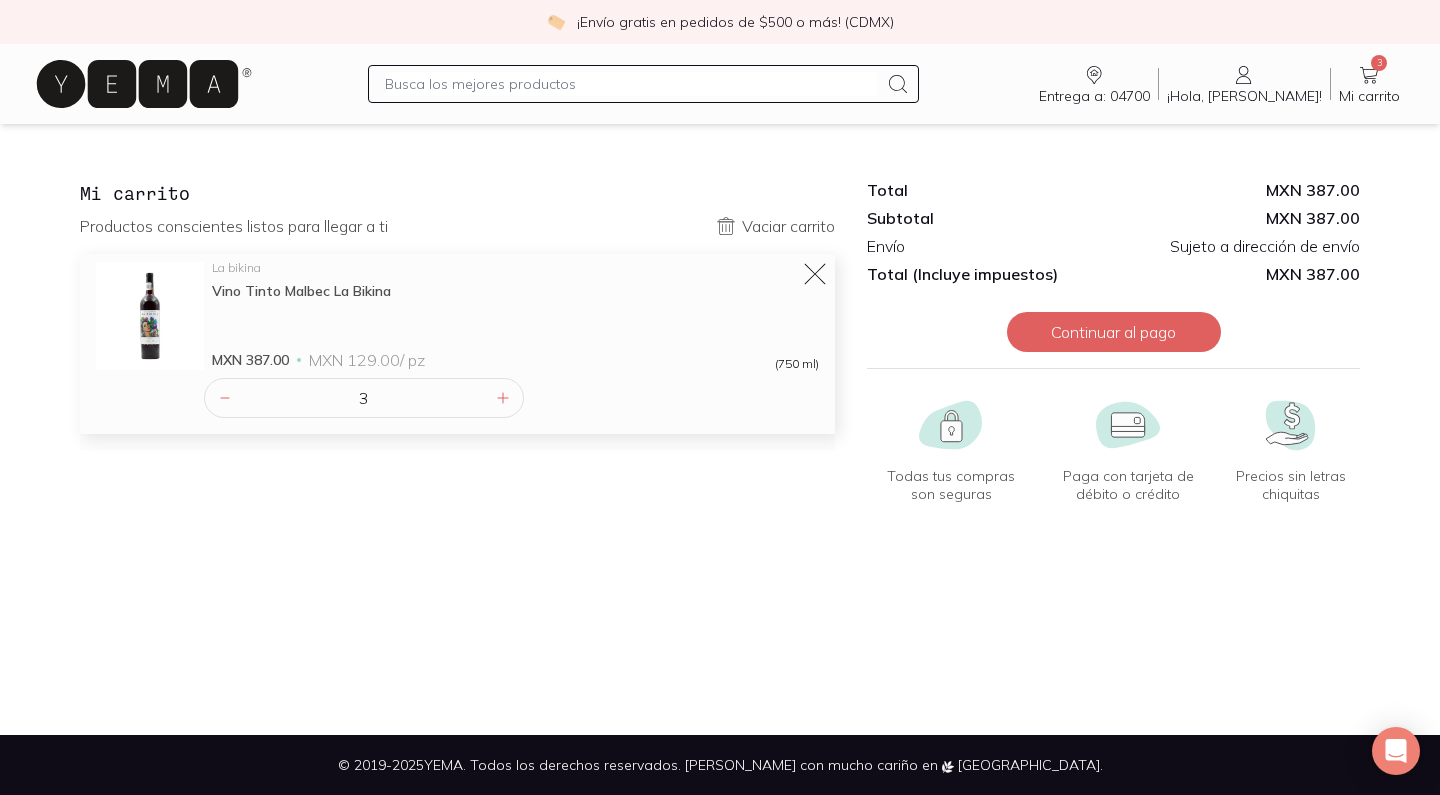 click 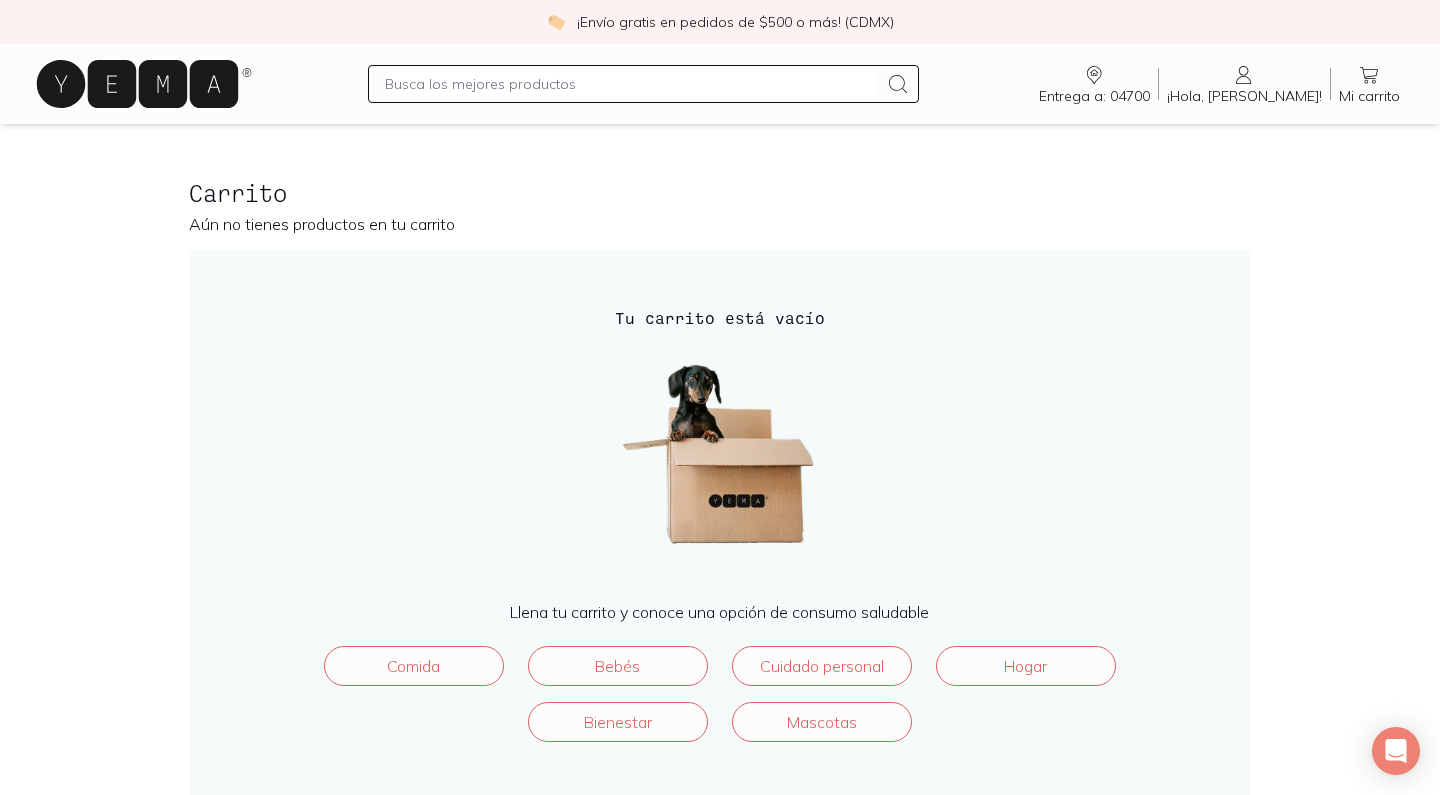 click on "¡Hola, FREDO!" at bounding box center [1244, 96] 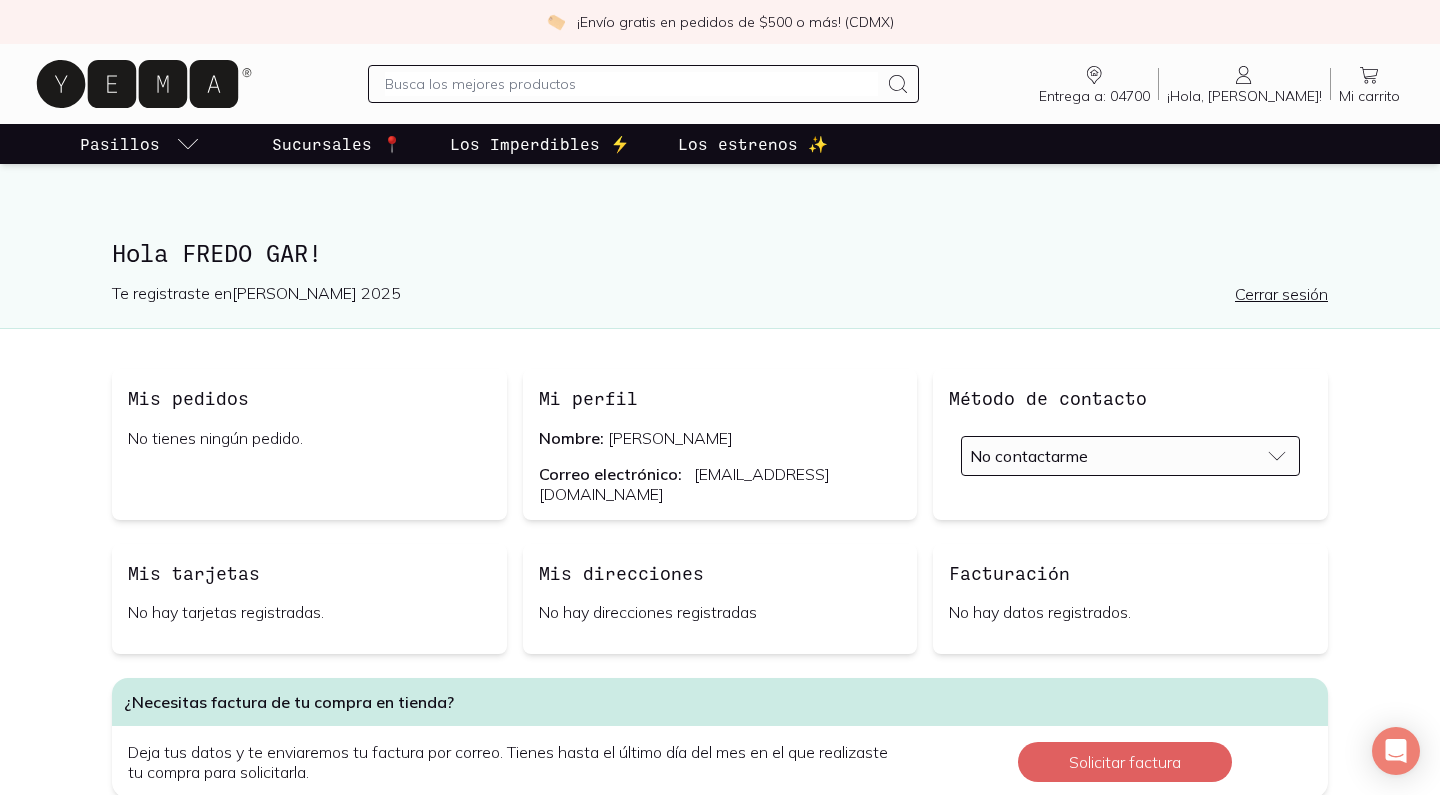 click on "No contactarme" at bounding box center [1130, 456] 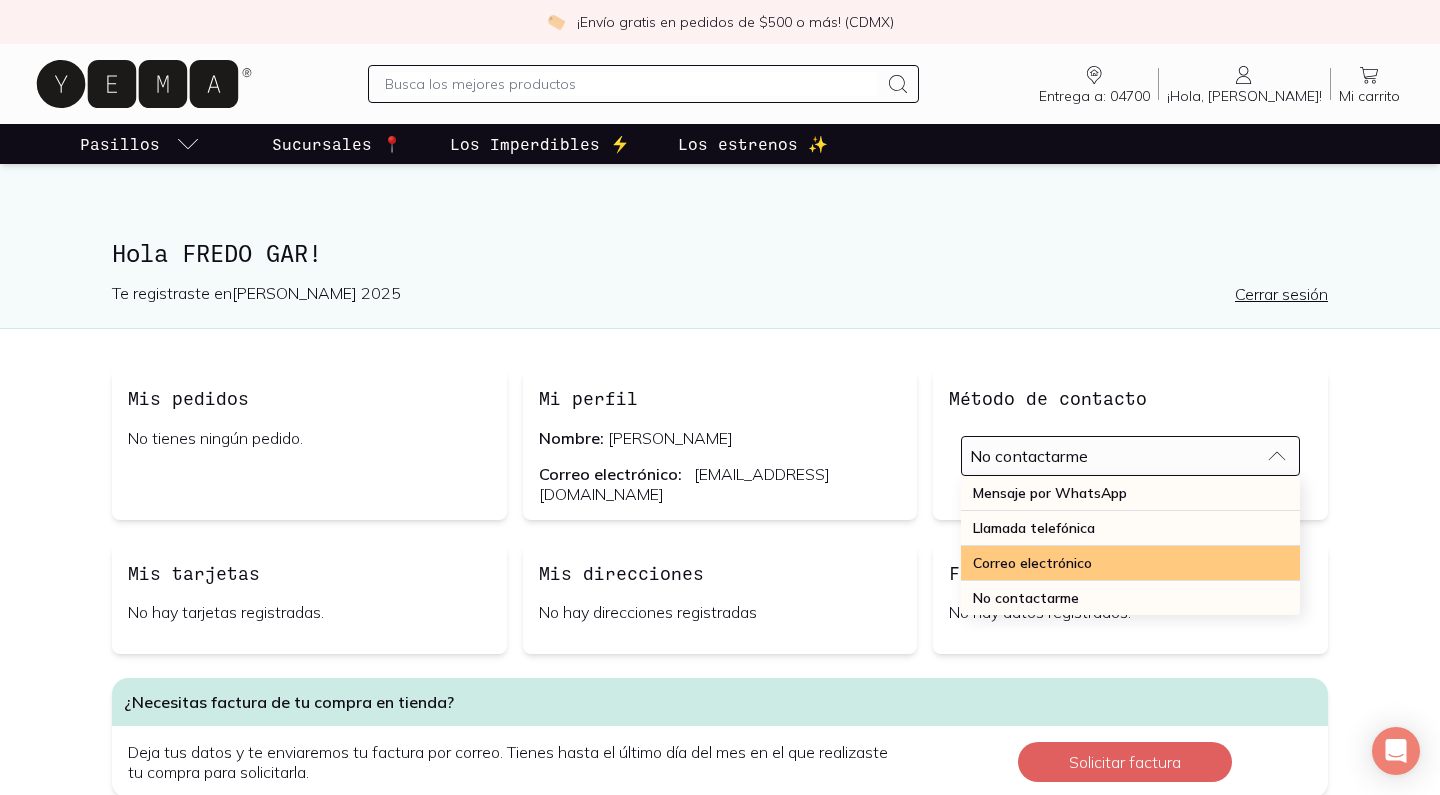 click on "Correo electrónico" at bounding box center [1130, 563] 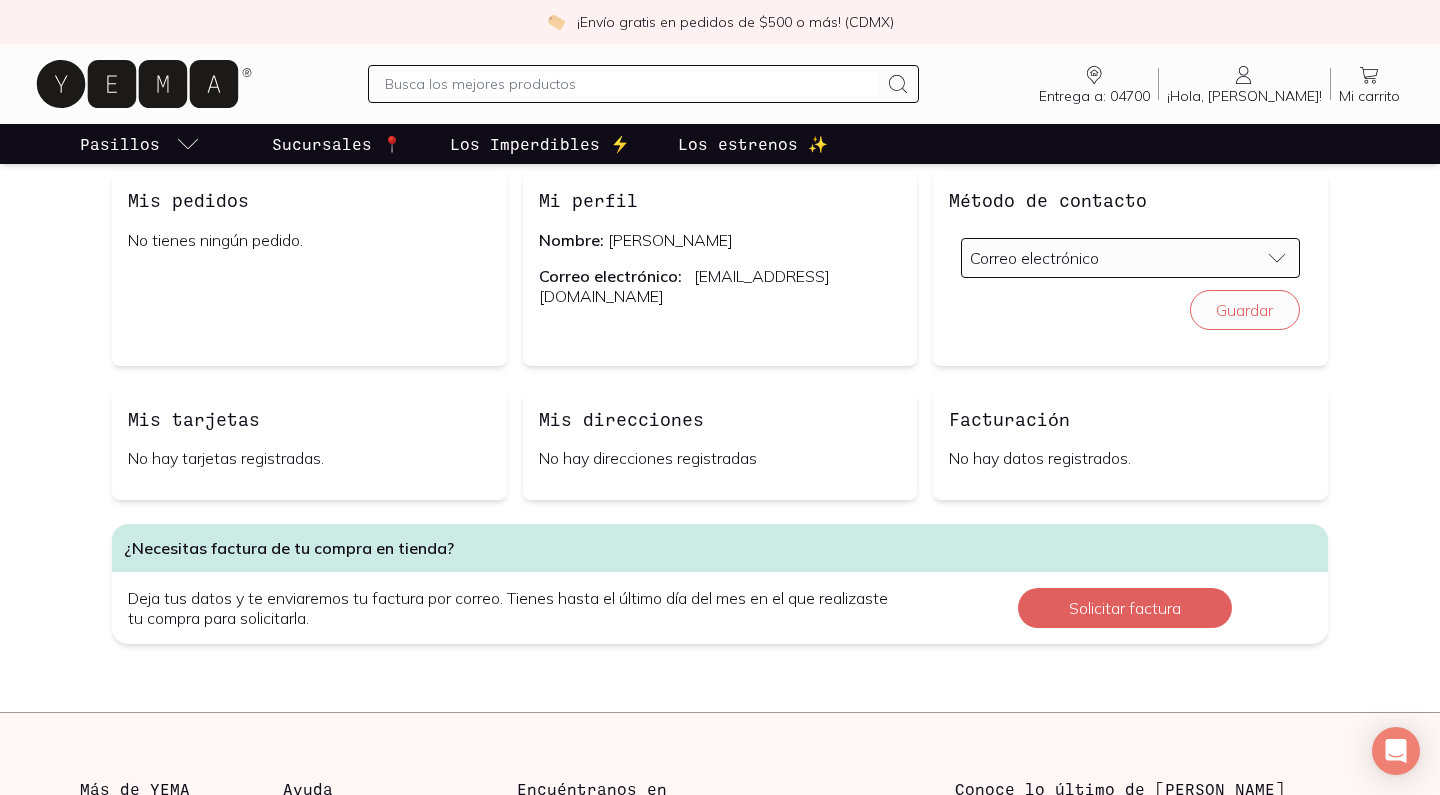 scroll, scrollTop: 200, scrollLeft: 0, axis: vertical 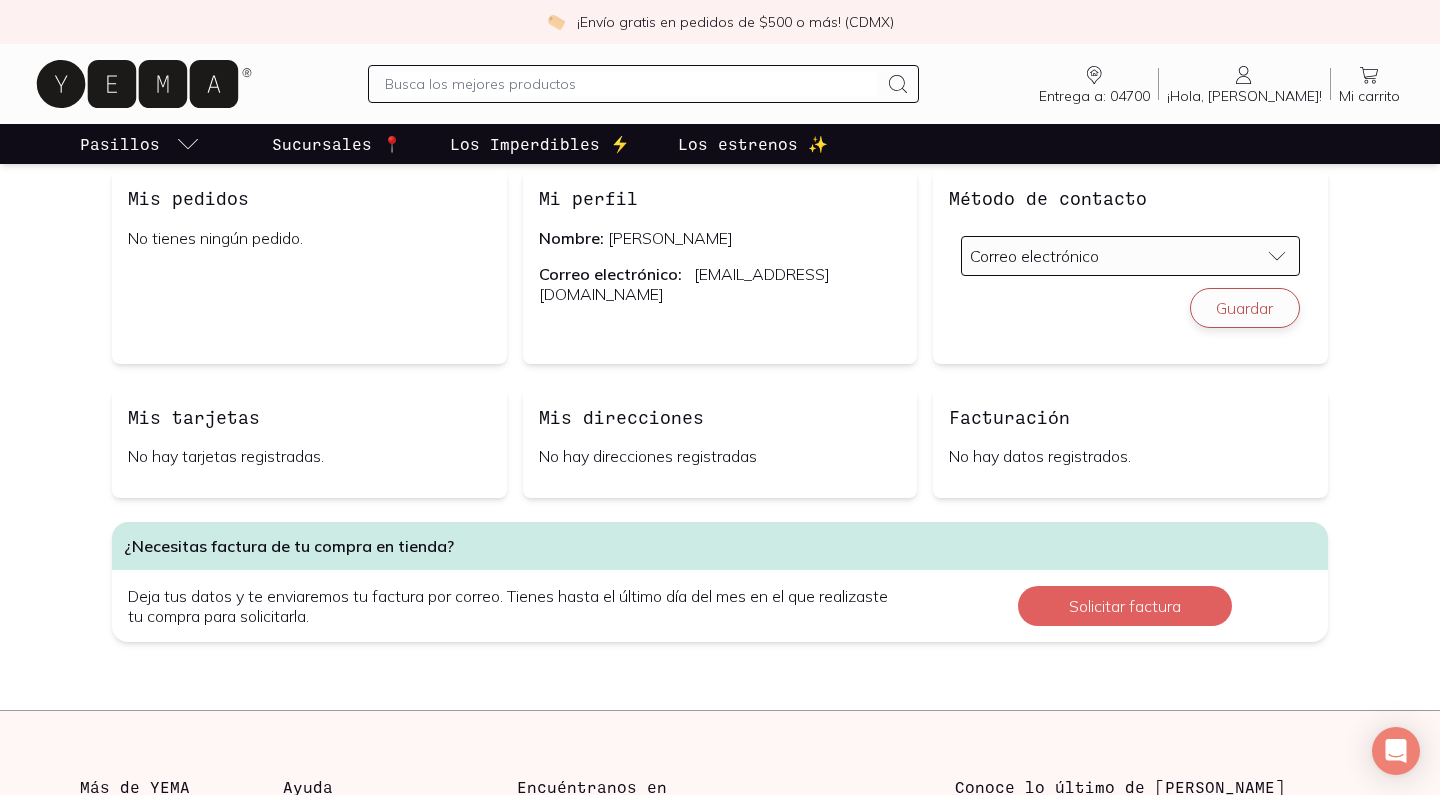 click on "Guardar" at bounding box center [1245, 308] 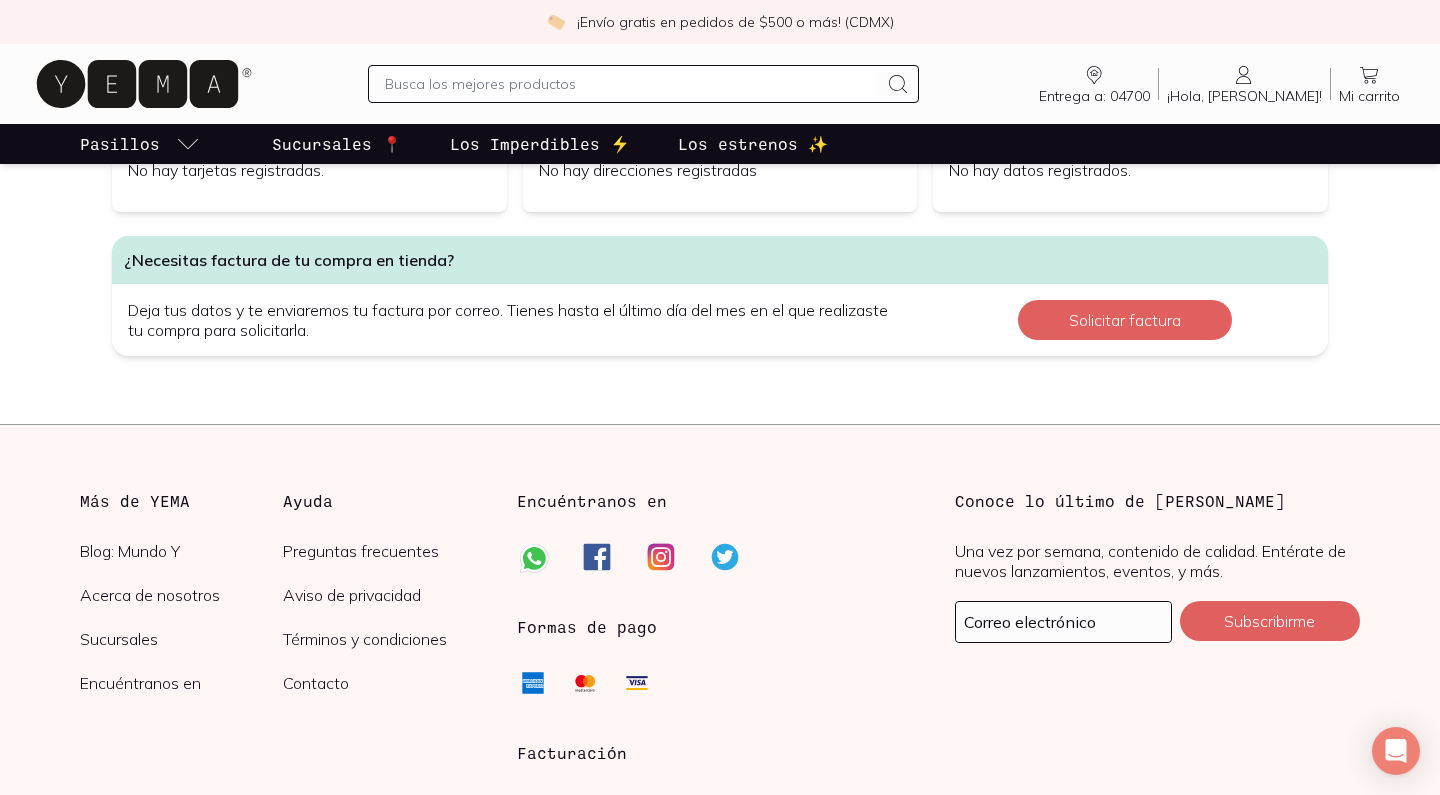 scroll, scrollTop: 495, scrollLeft: 0, axis: vertical 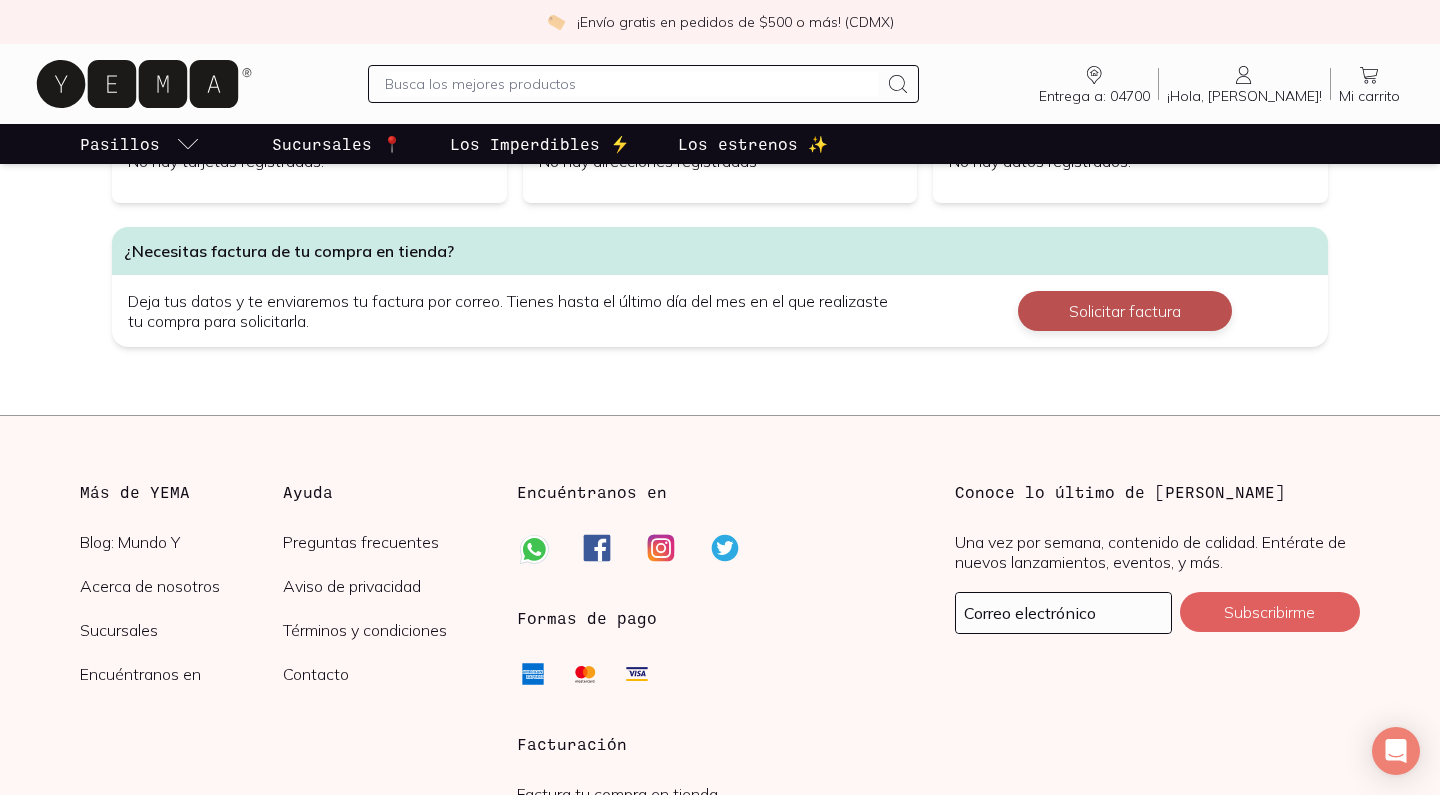 click on "Solicitar factura" at bounding box center (1125, 311) 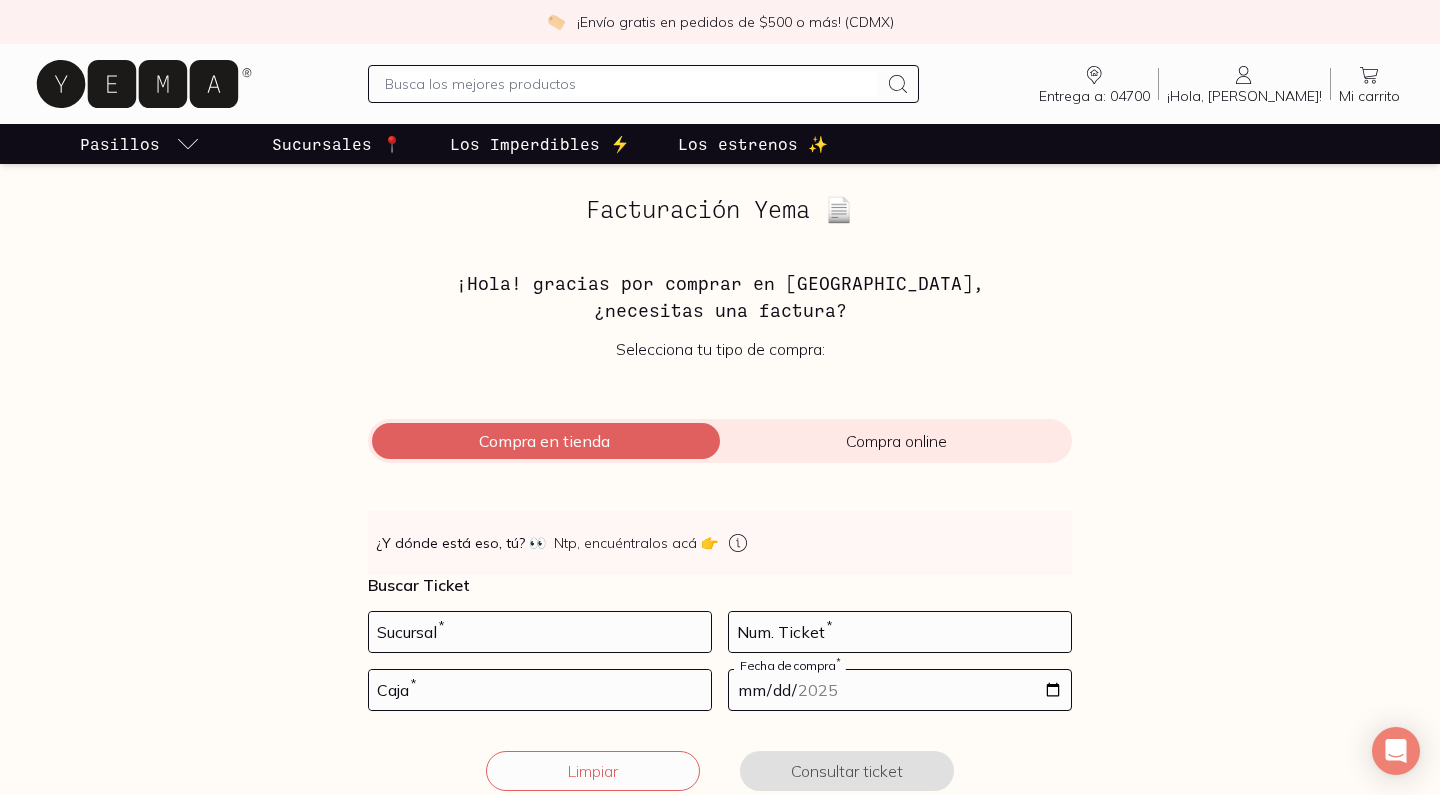 scroll, scrollTop: 0, scrollLeft: 0, axis: both 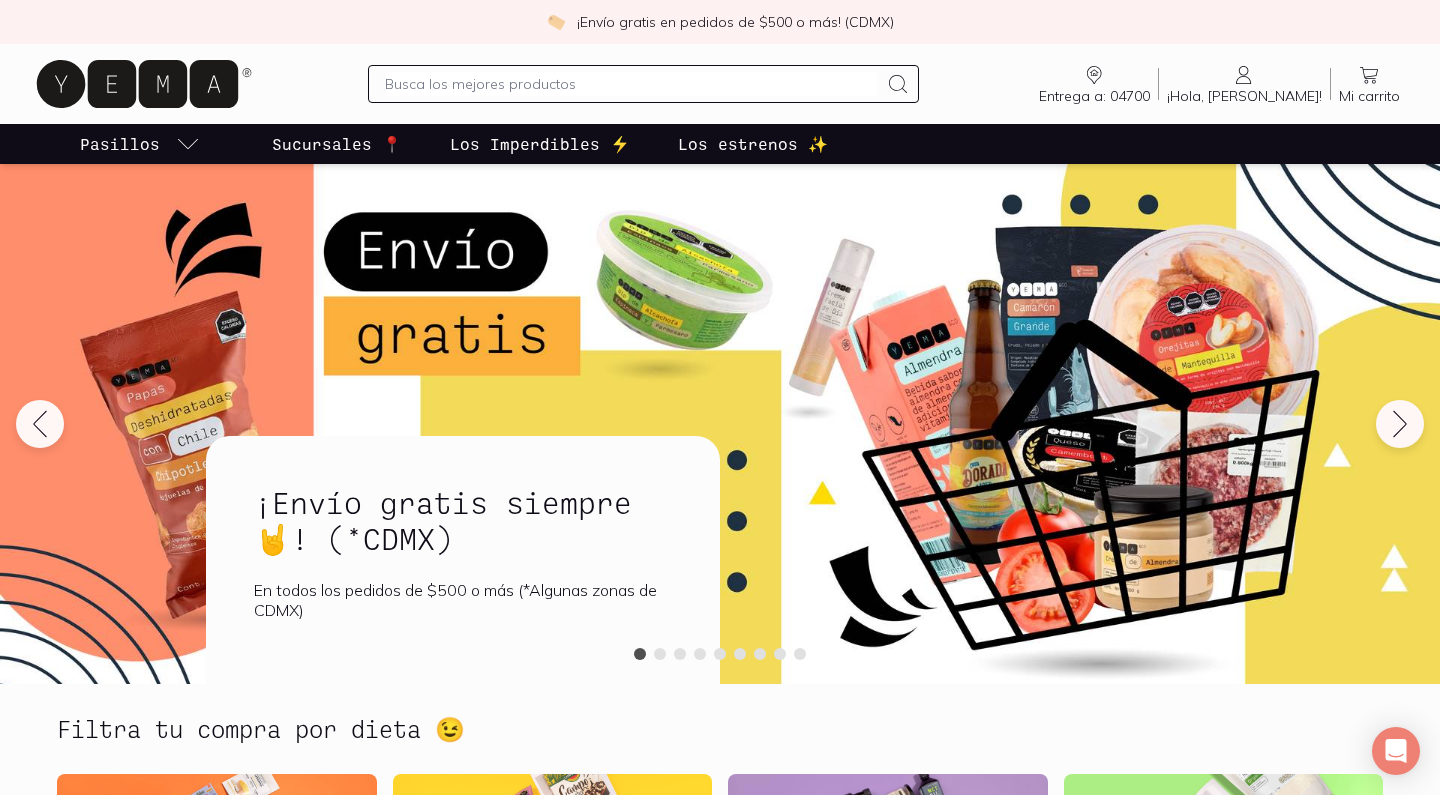 click at bounding box center [631, 84] 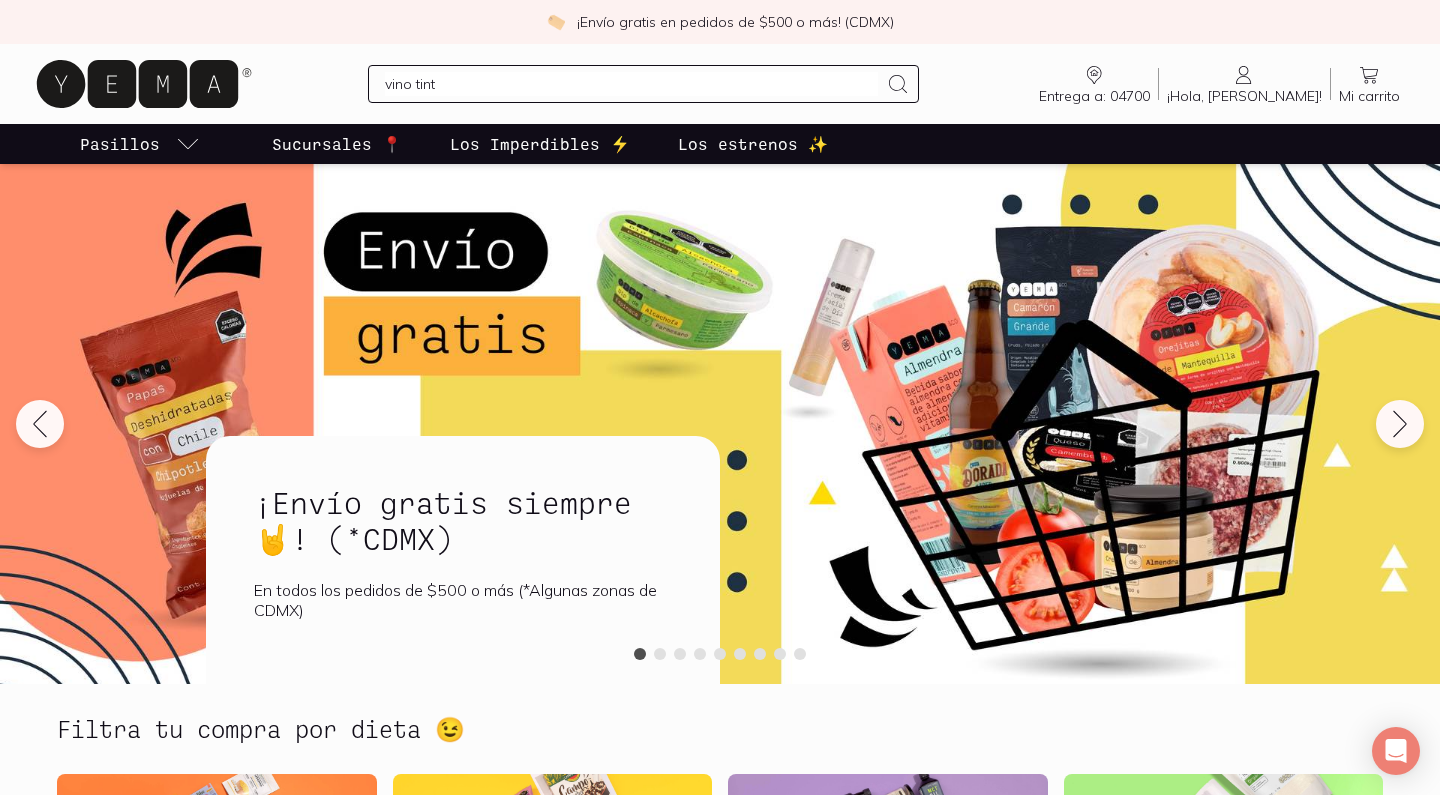 type on "vino tinto" 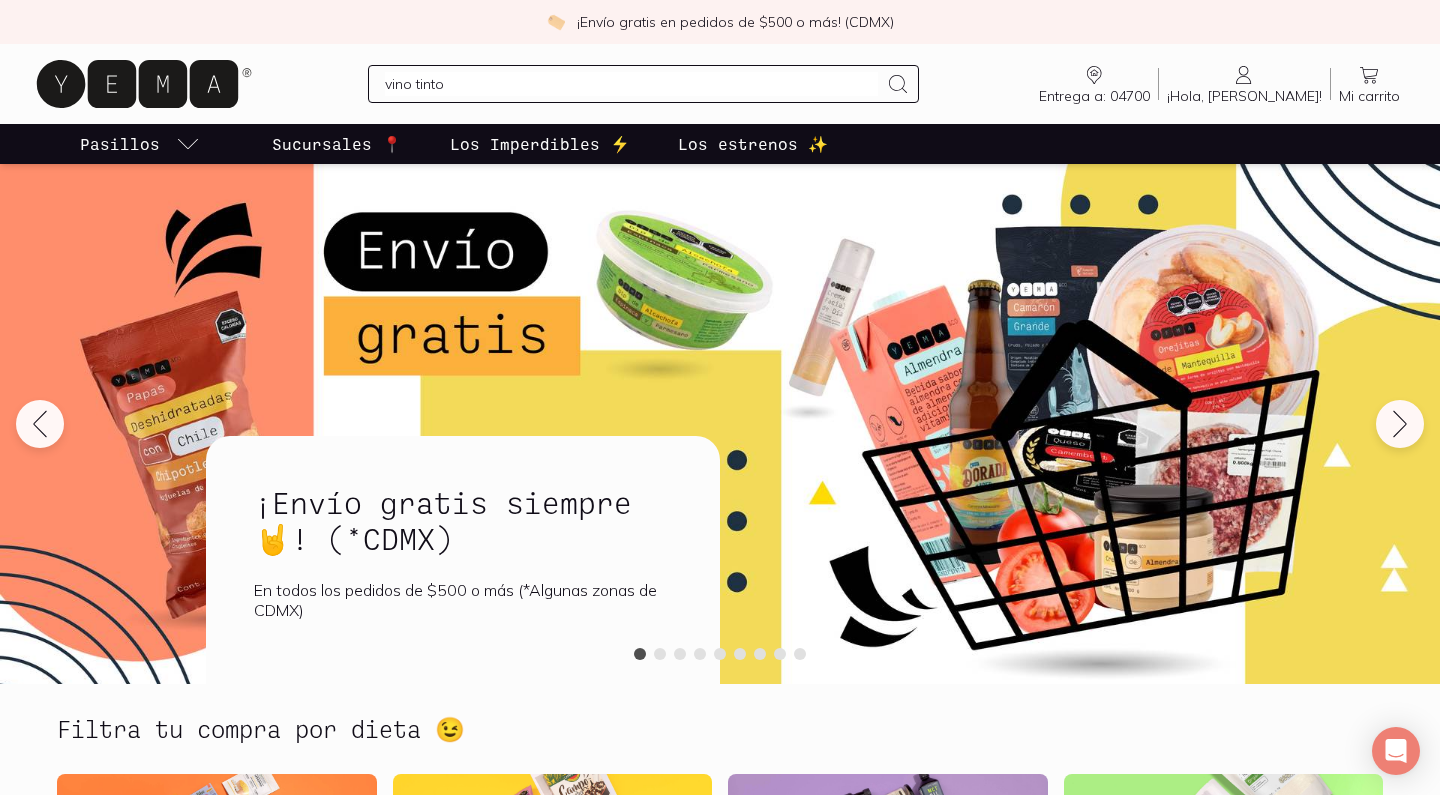 type 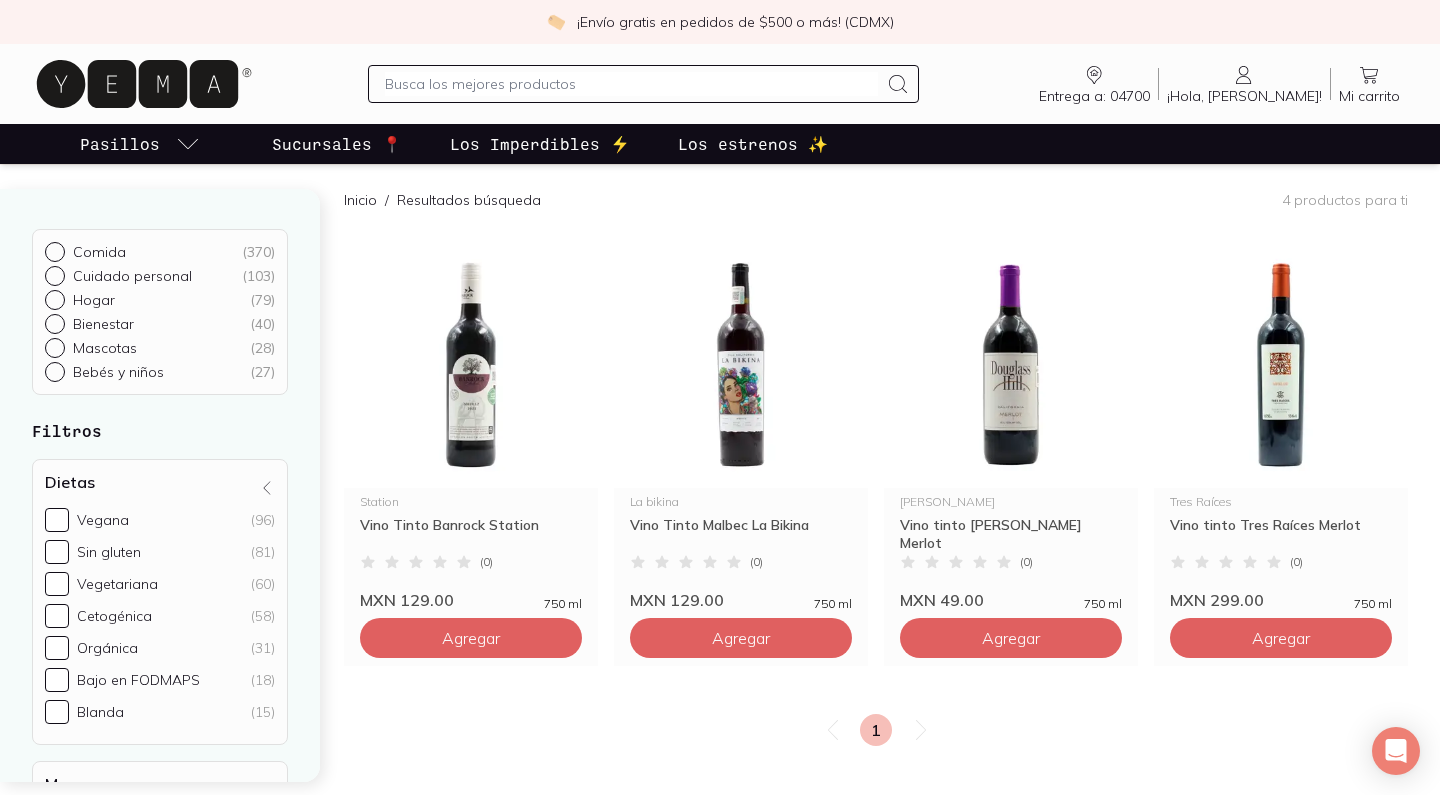 scroll, scrollTop: 219, scrollLeft: 0, axis: vertical 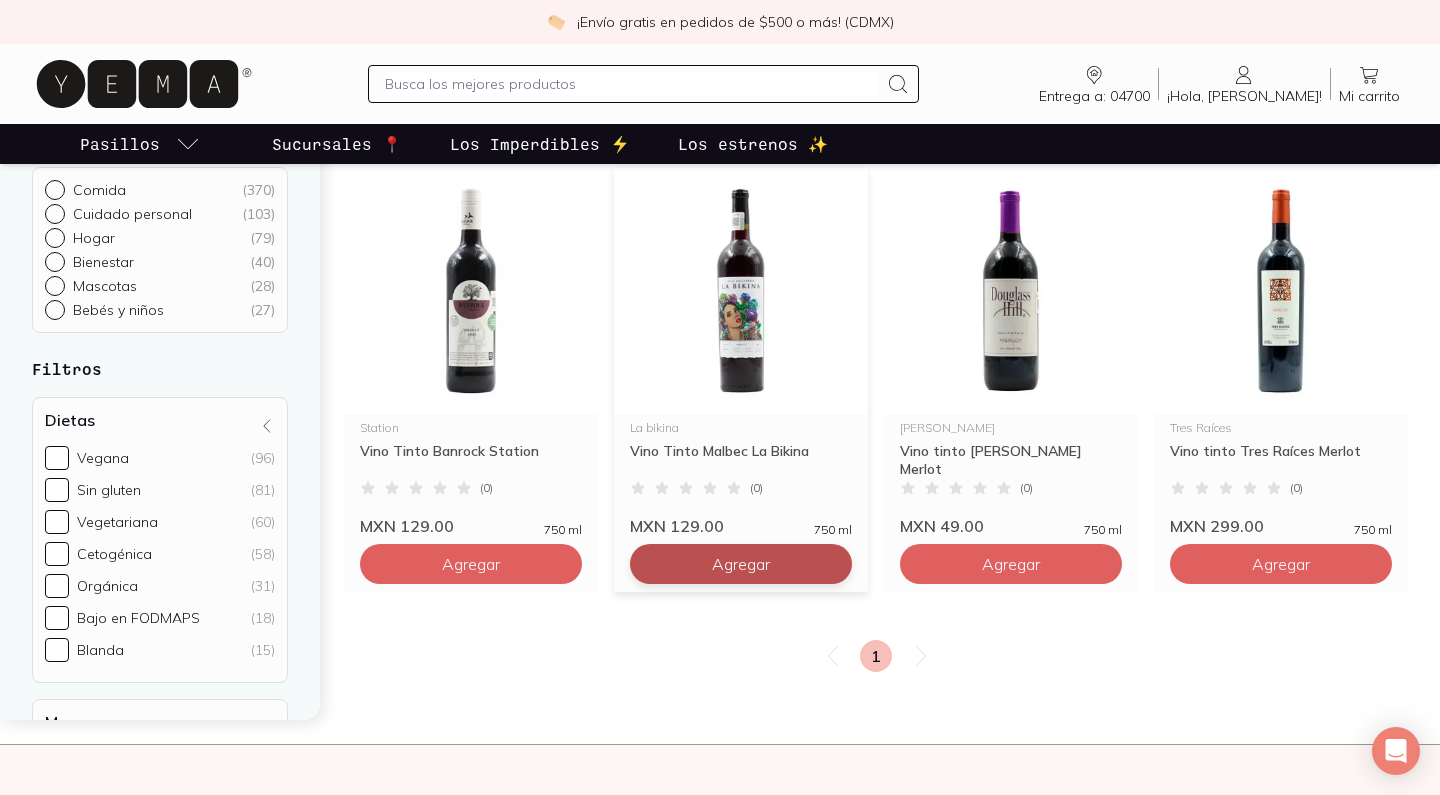 click on "Agregar" at bounding box center (471, 564) 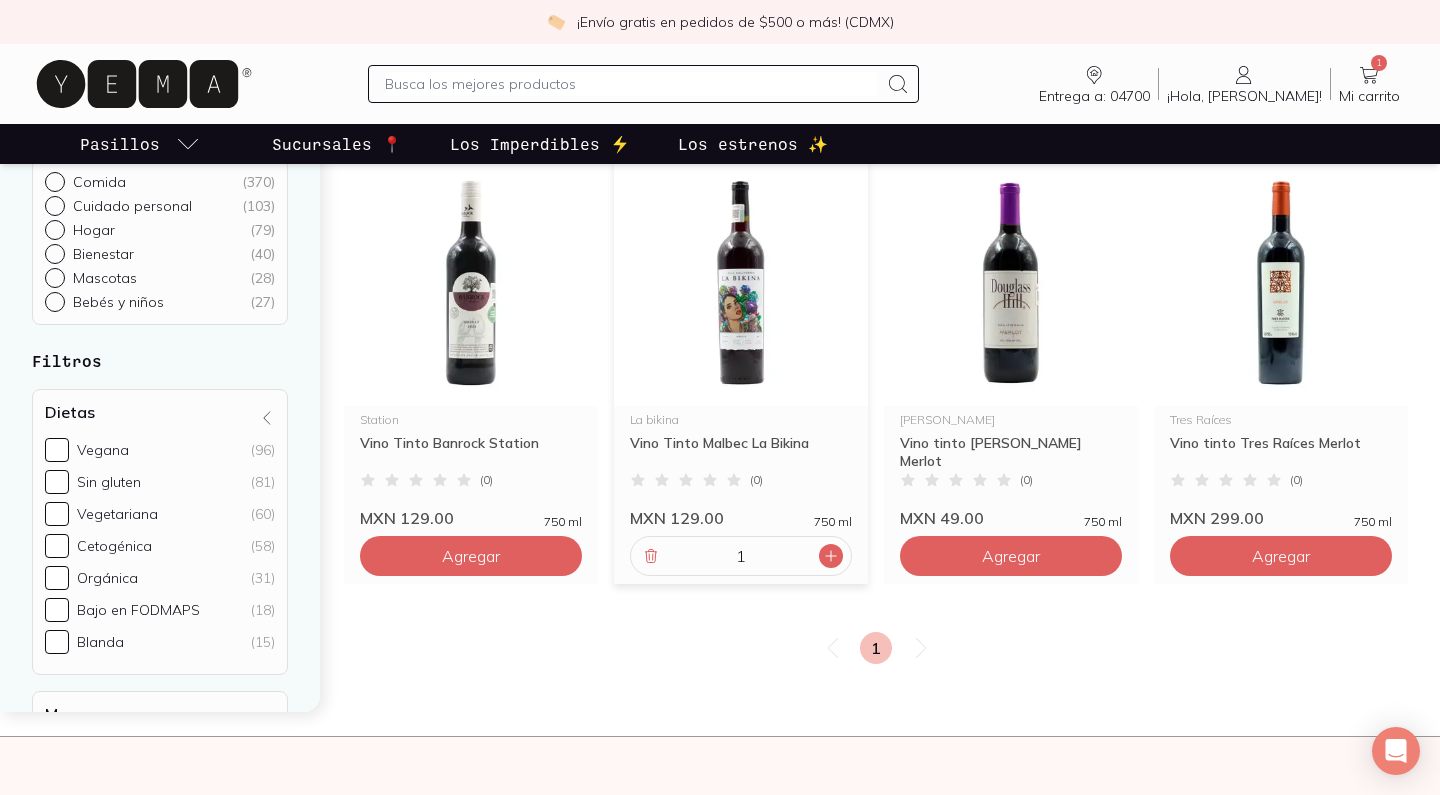 click at bounding box center [831, 556] 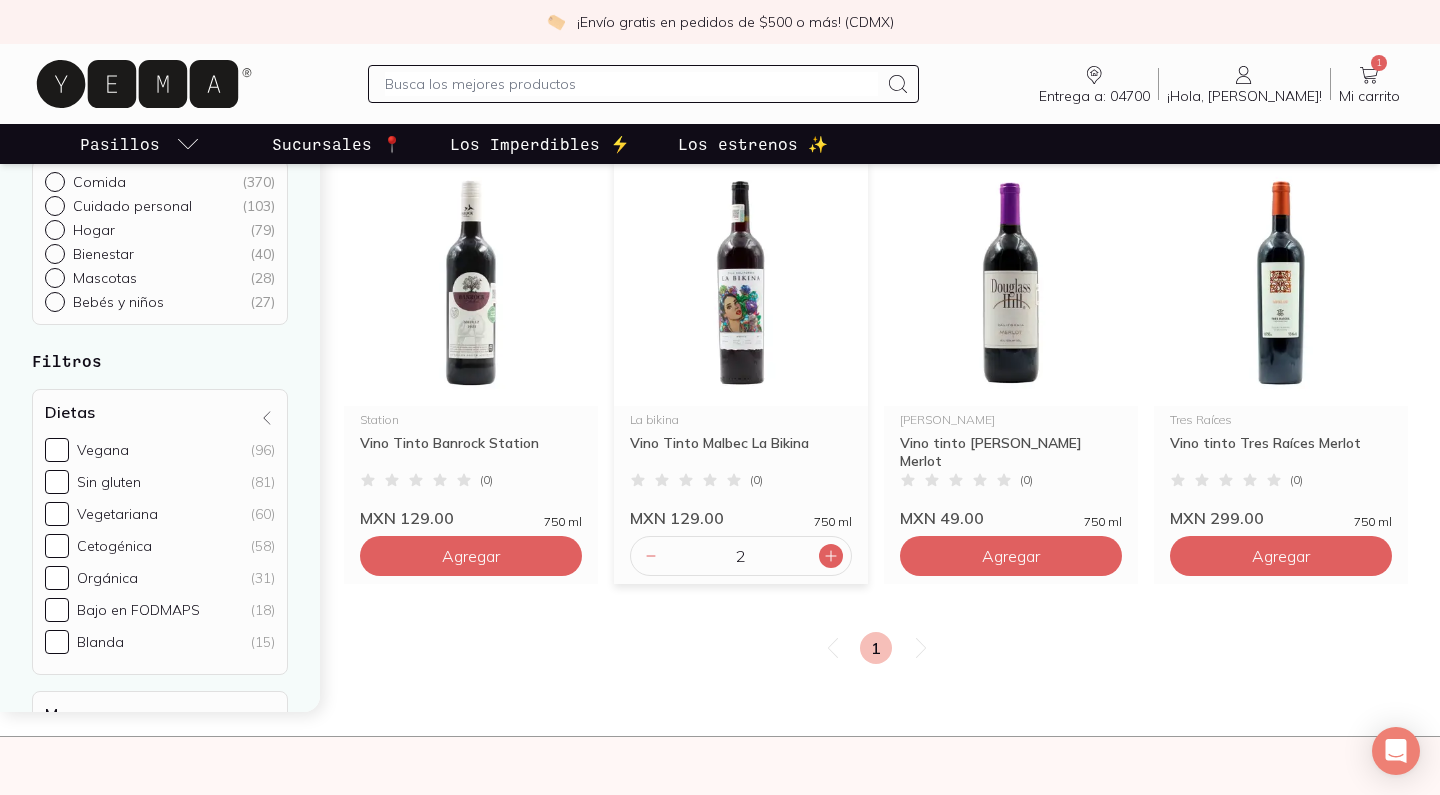 click at bounding box center (831, 556) 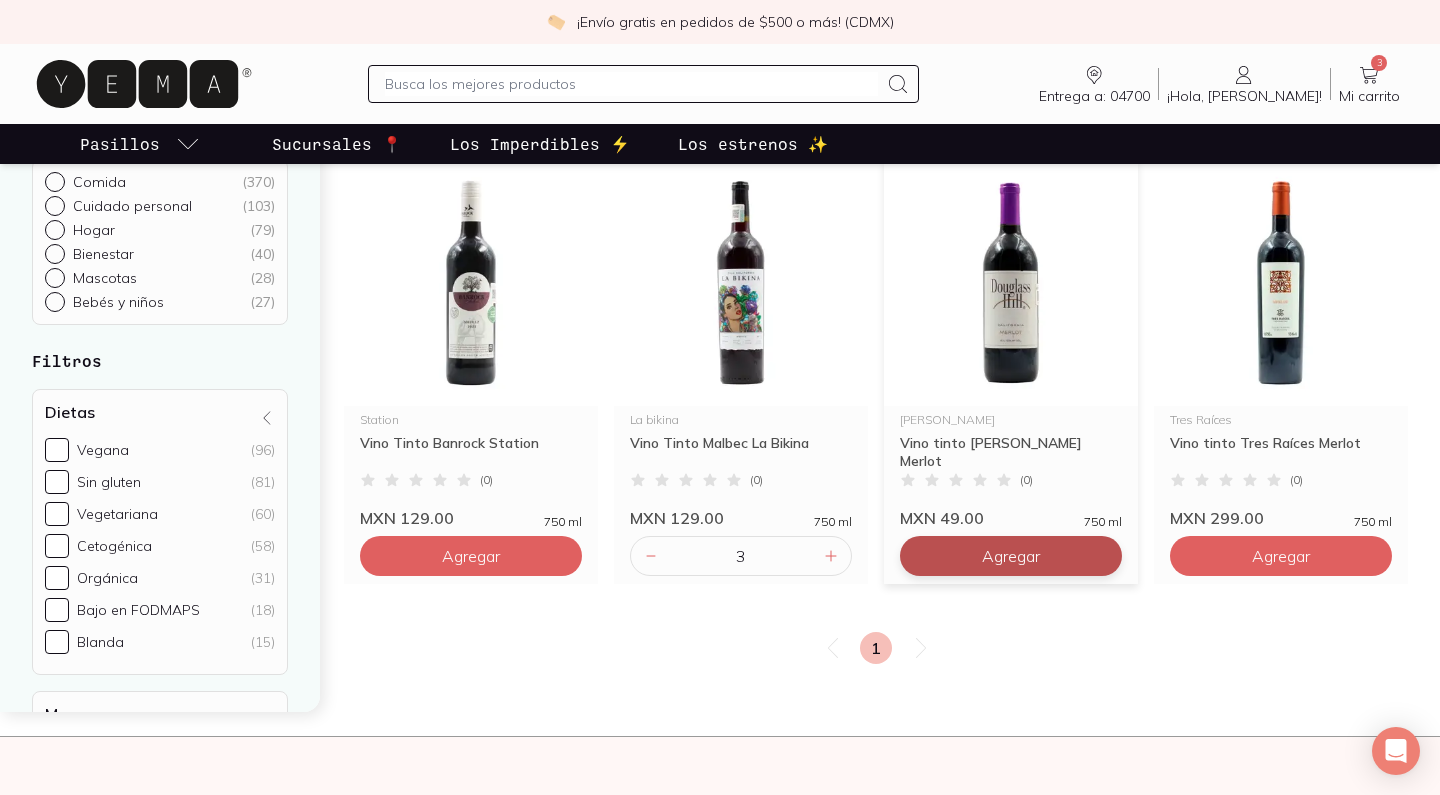 click on "Agregar" at bounding box center (471, 556) 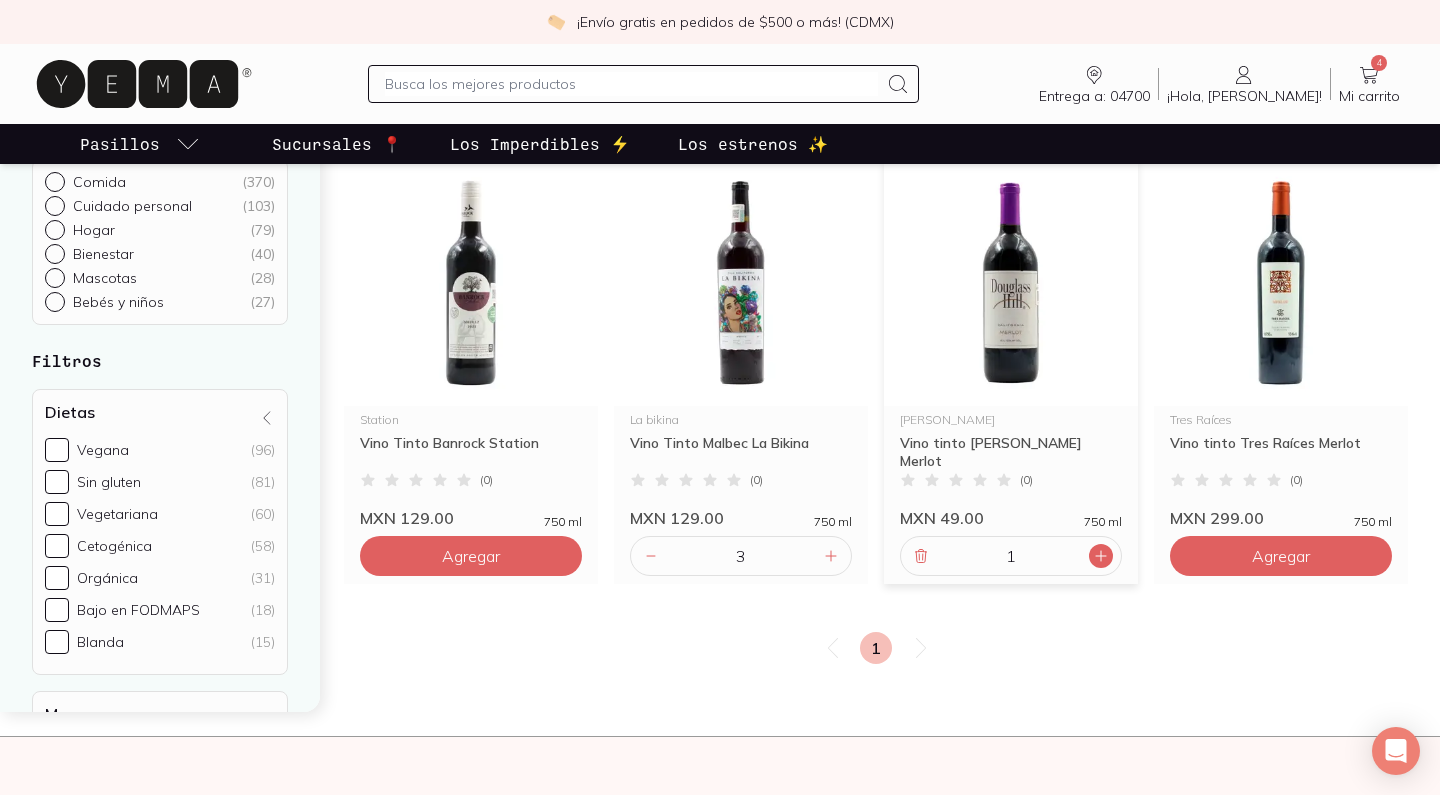 click 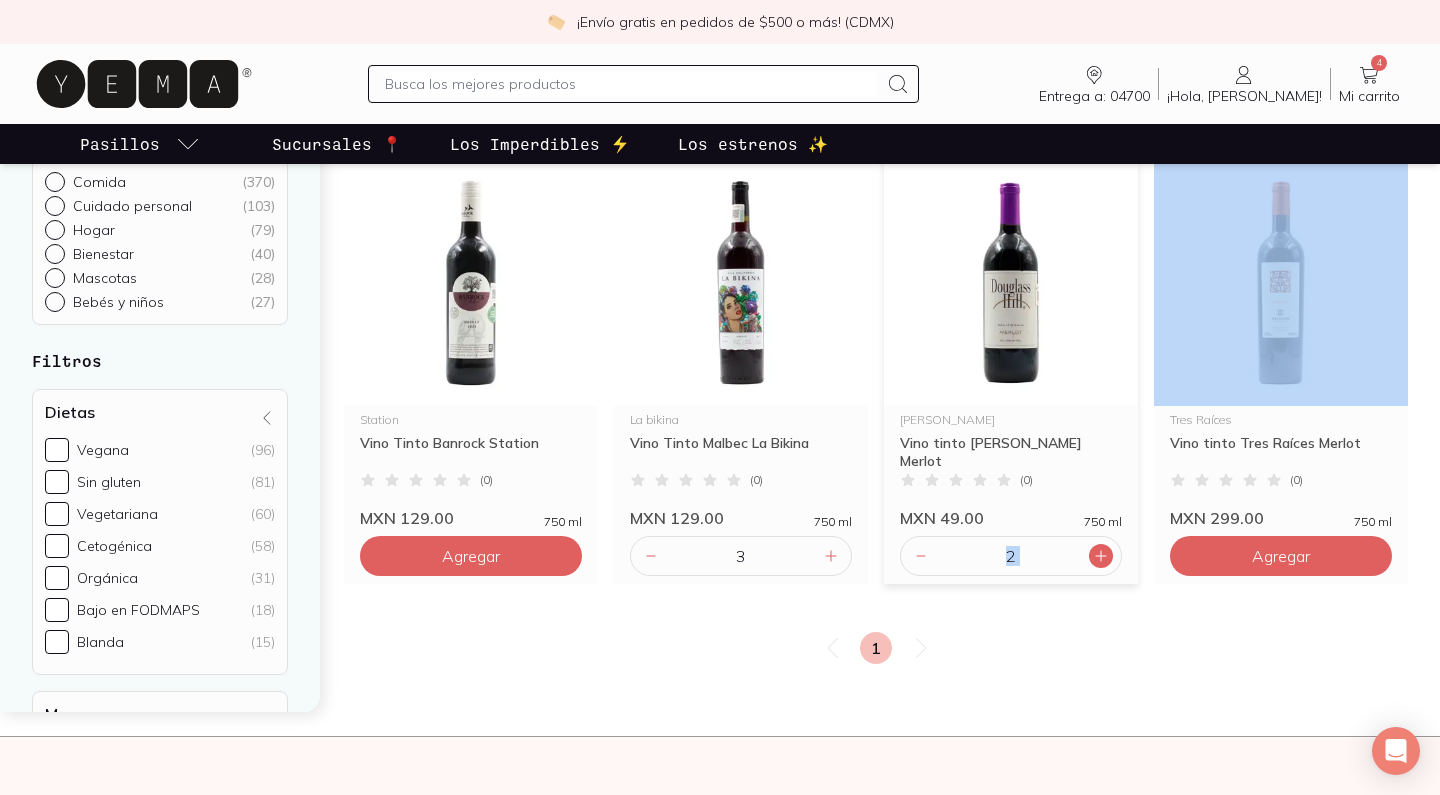 click 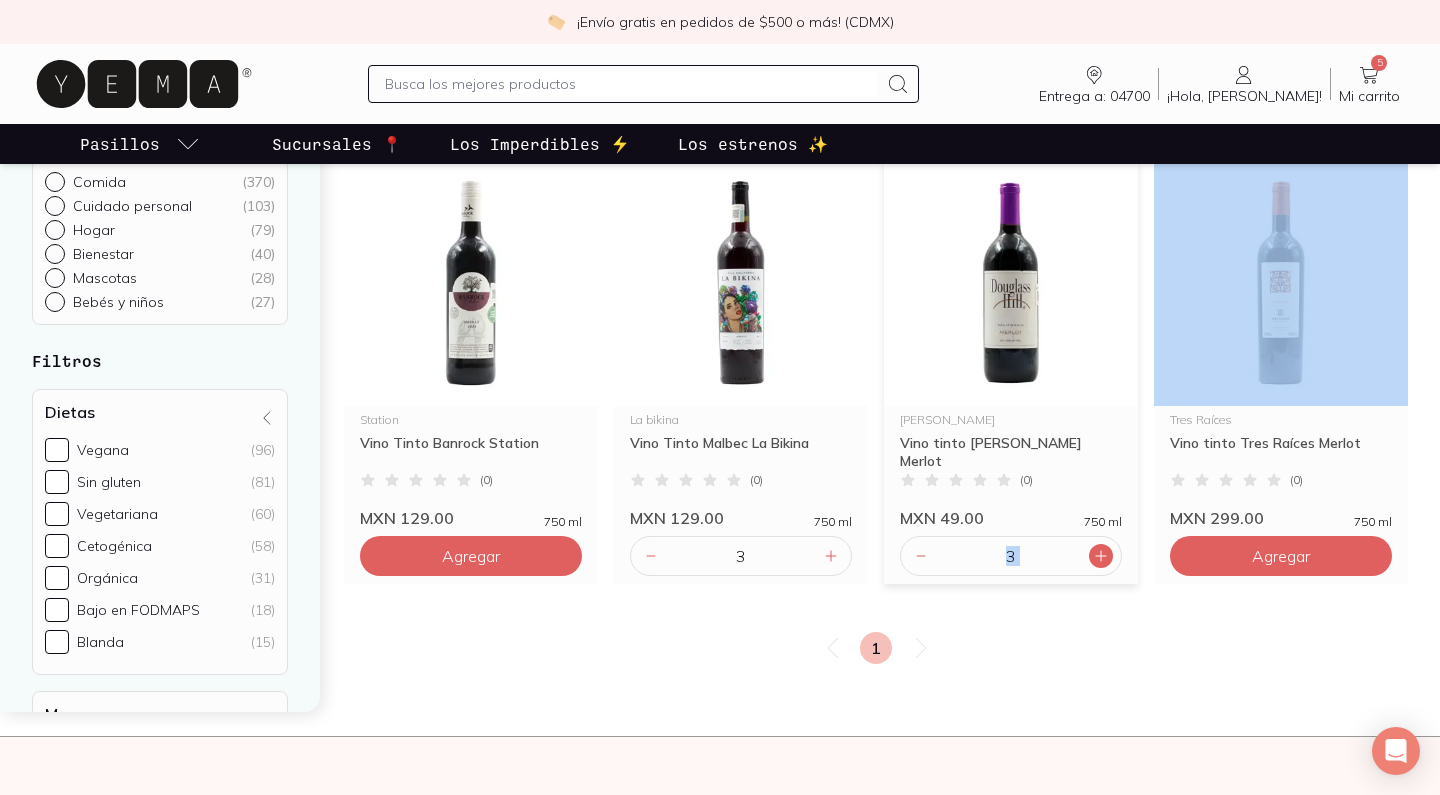 click 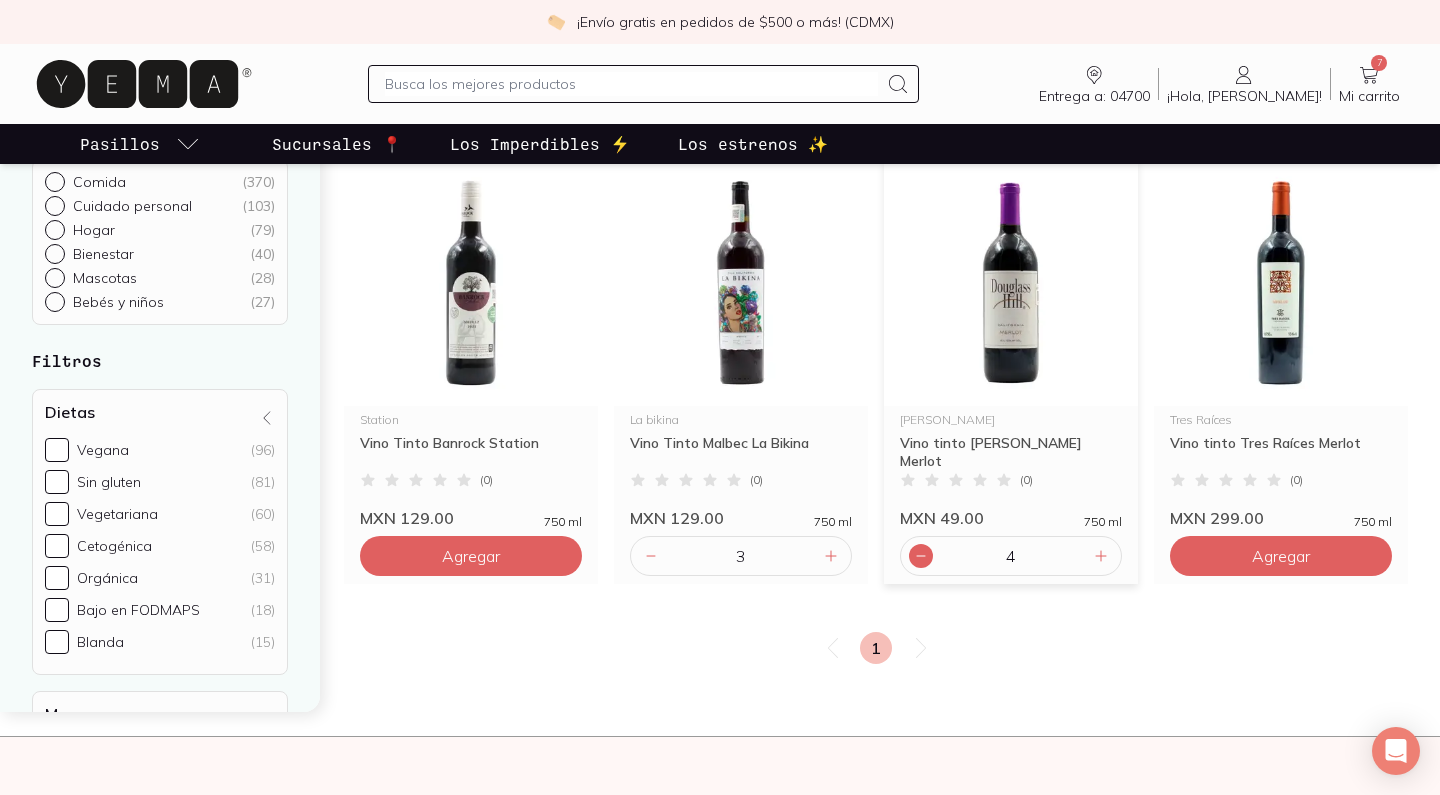 click 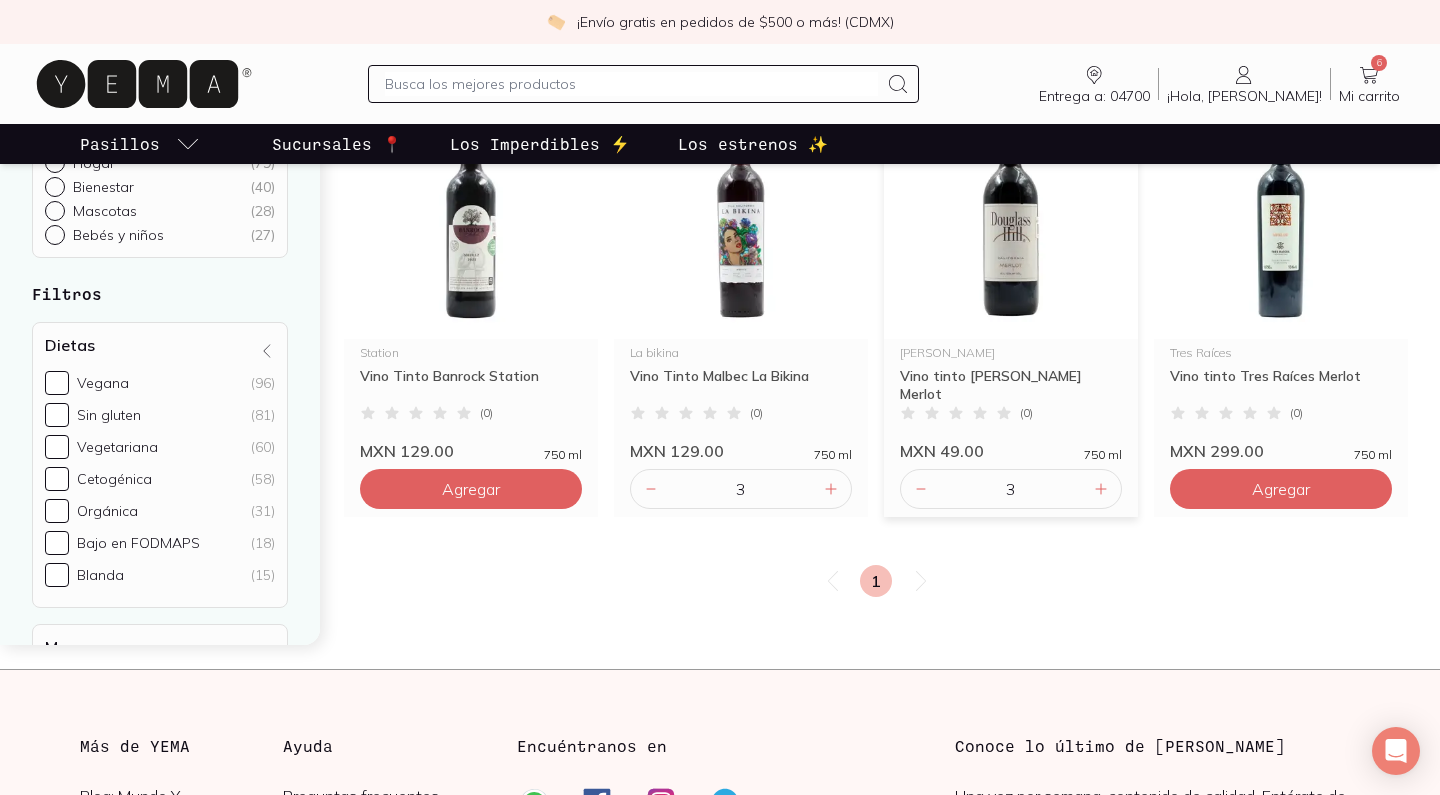 scroll, scrollTop: 287, scrollLeft: 0, axis: vertical 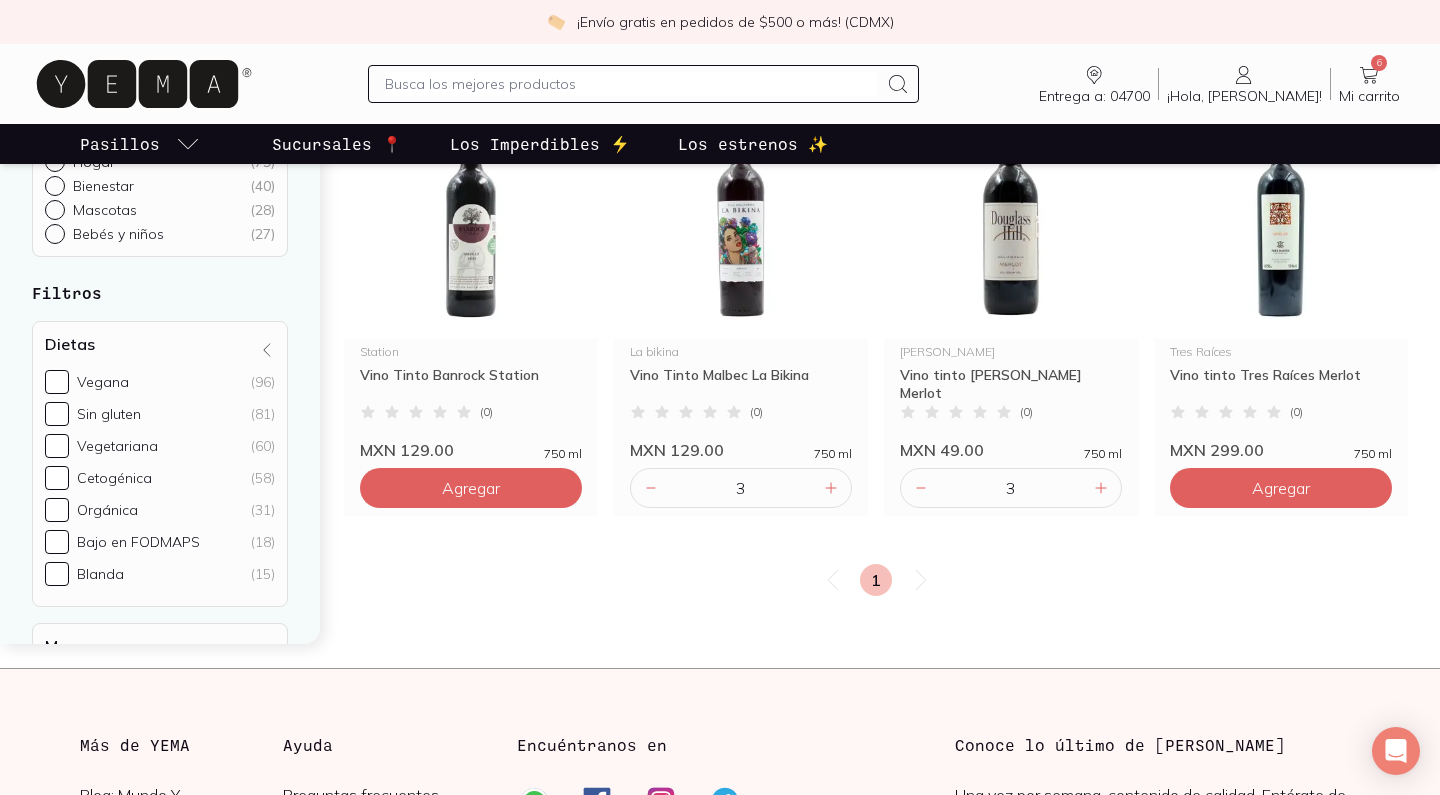 click at bounding box center [920, 580] 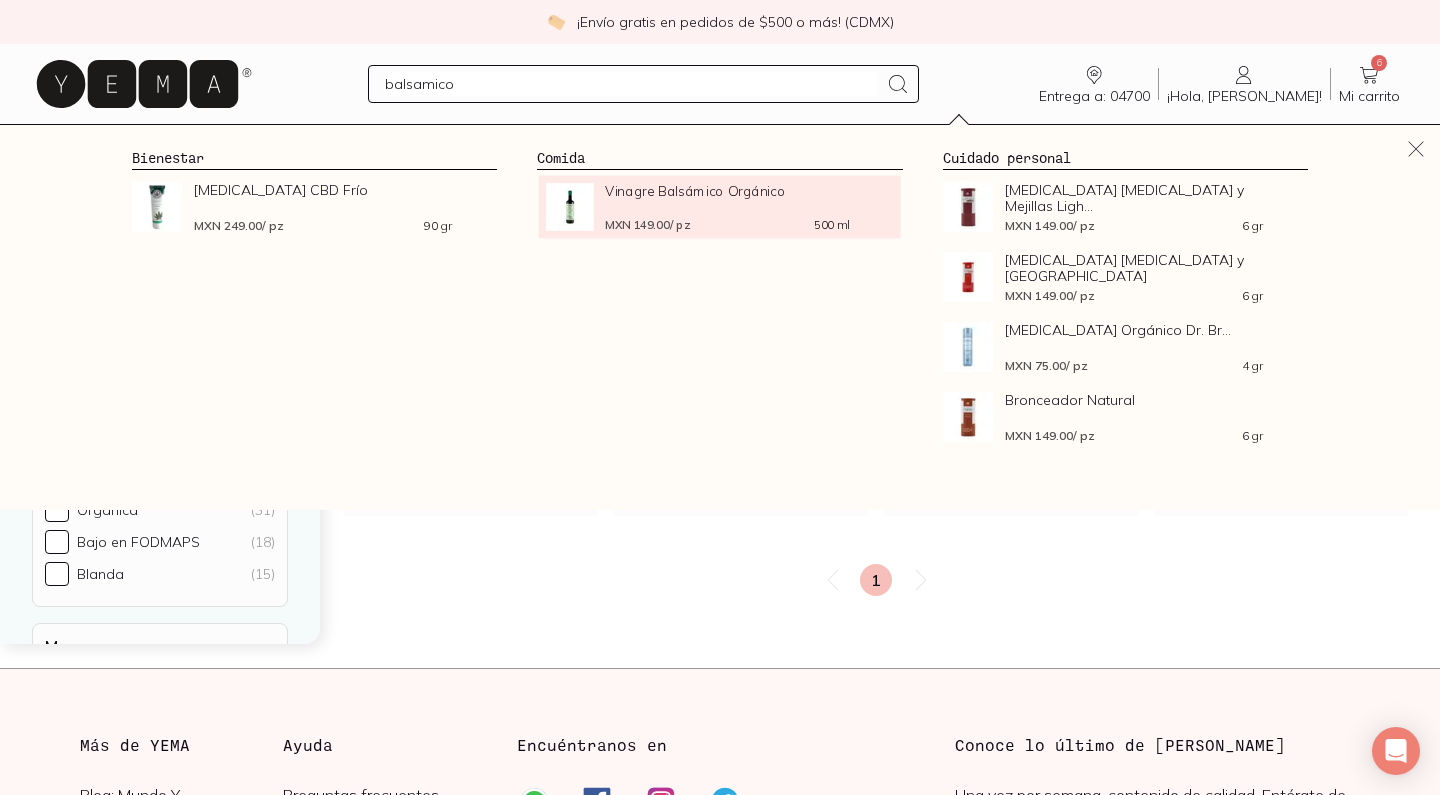 type on "balsamico" 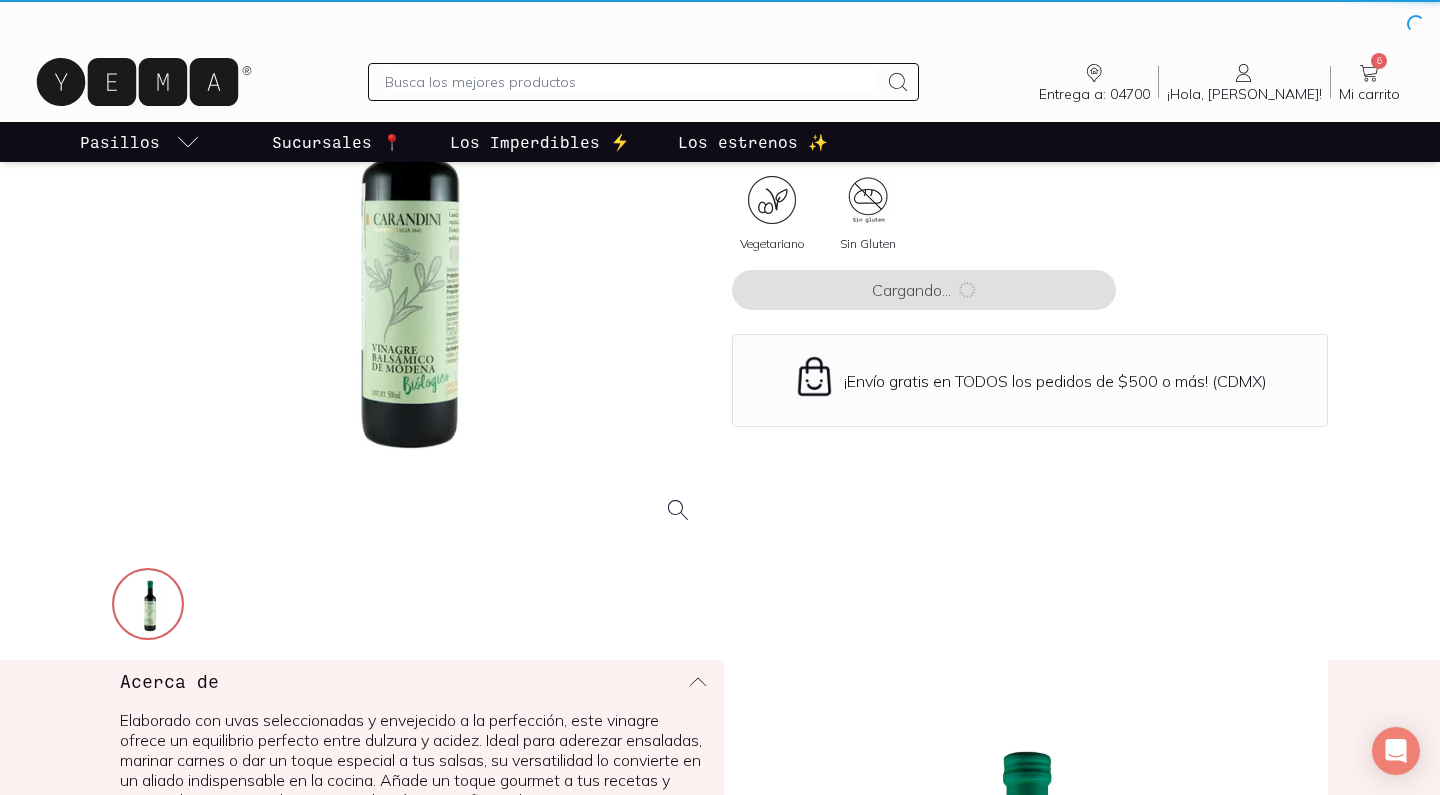 scroll, scrollTop: 0, scrollLeft: 0, axis: both 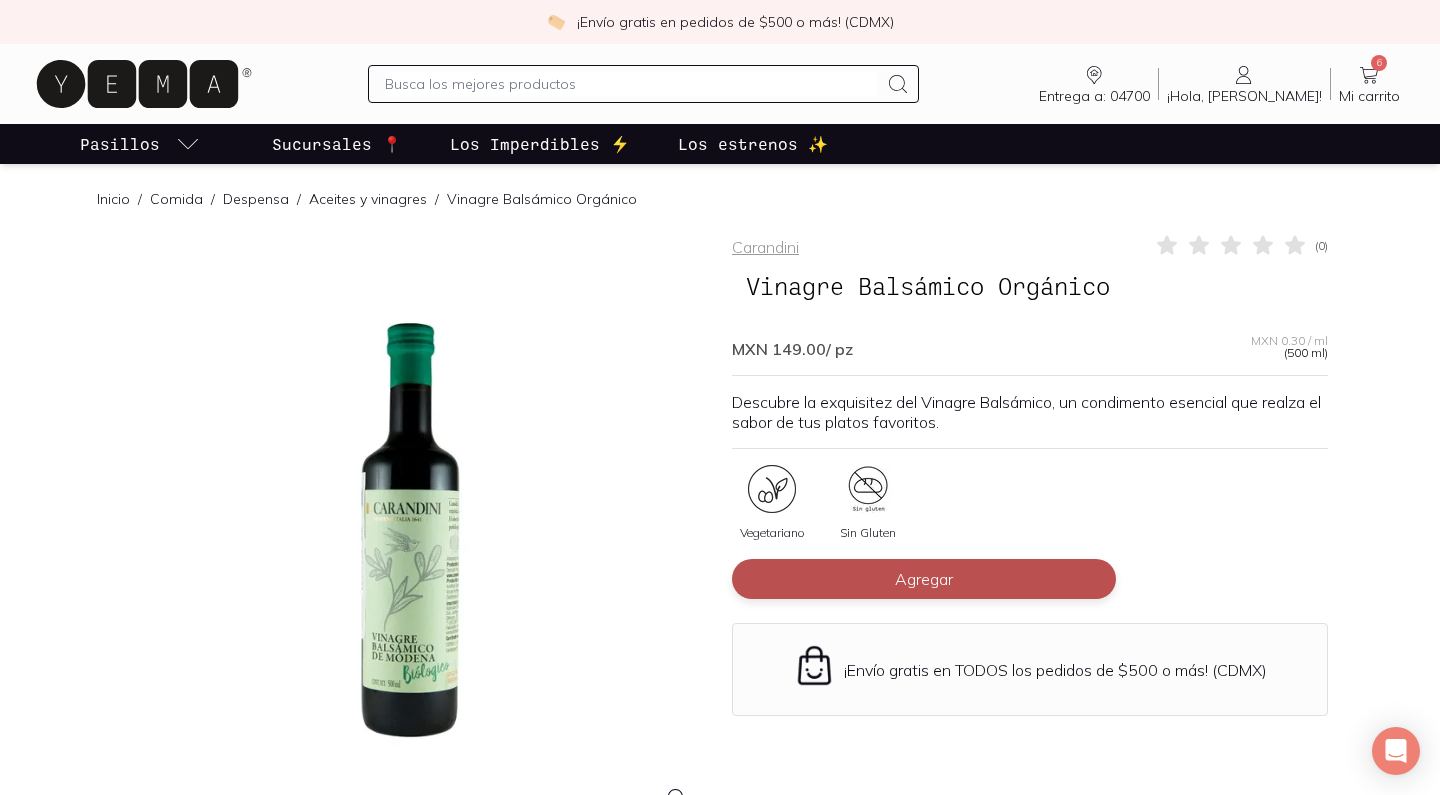 click on "Agregar" at bounding box center (924, 579) 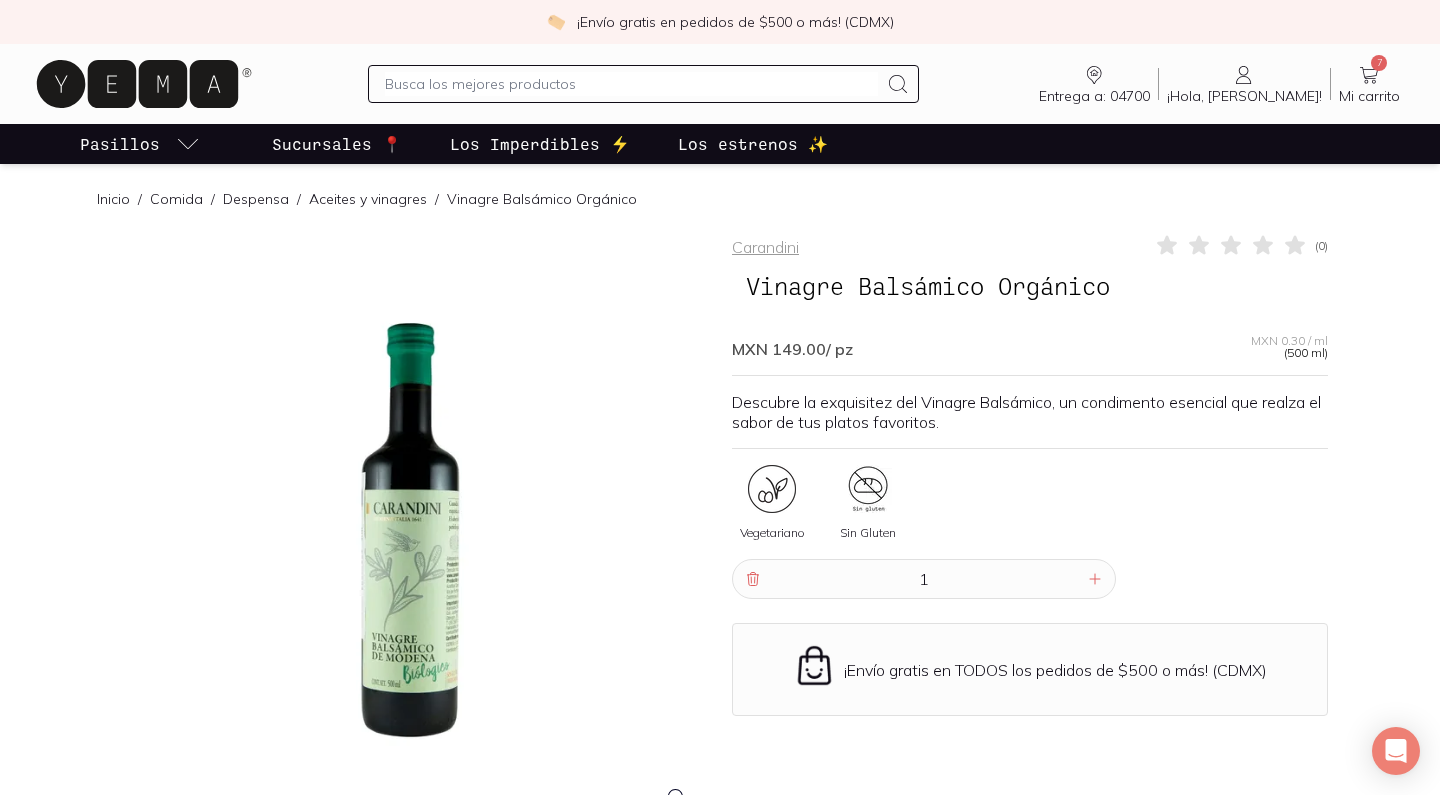 click on "Entrega a: 04700 04700 Buscar Buscar ¡Hola, FREDO! FREDO 7 Mi carrito Carrito" at bounding box center (720, 84) 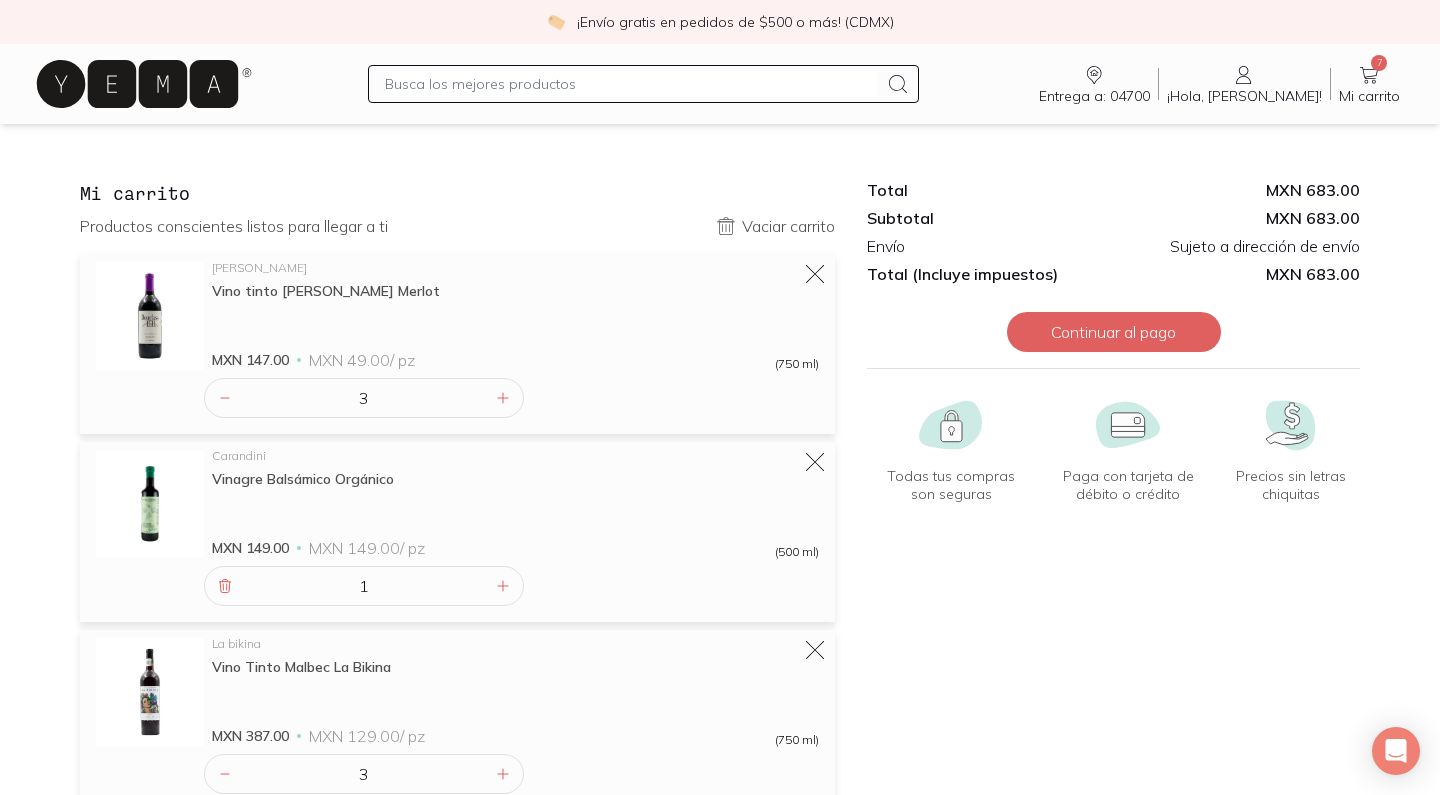 scroll, scrollTop: 0, scrollLeft: 0, axis: both 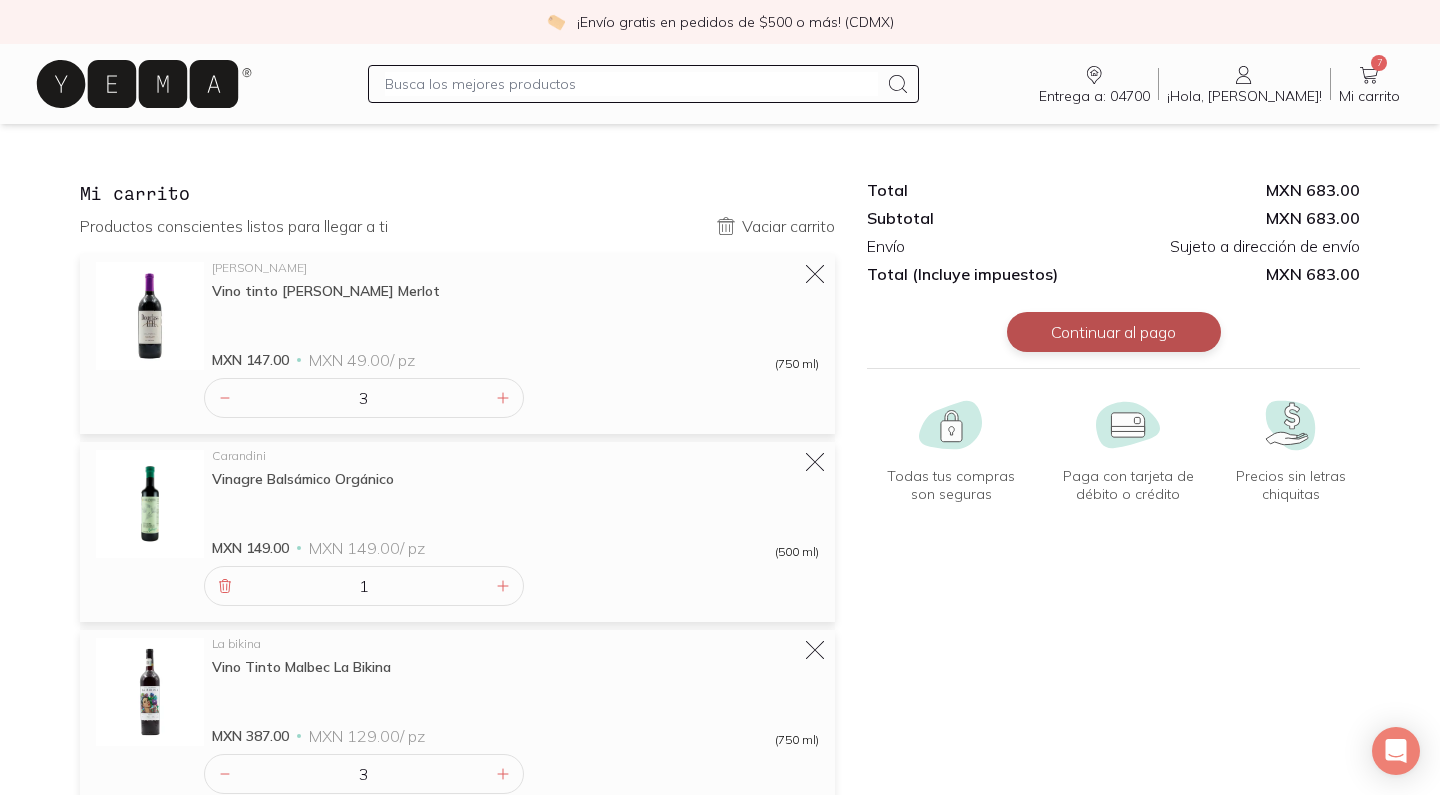 click on "Continuar al pago" at bounding box center [1114, 332] 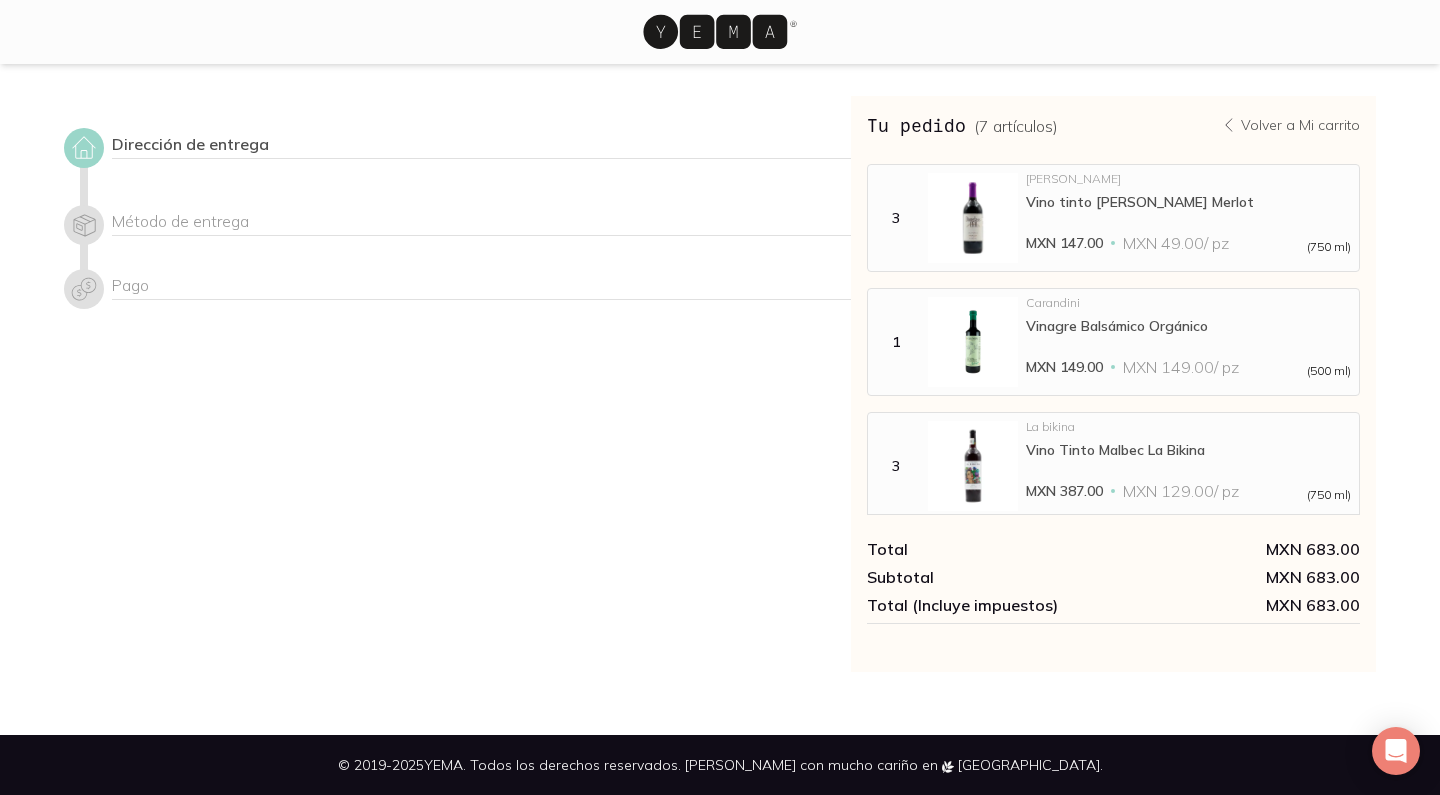 click on "Tu pedido ( 7   artículos )" at bounding box center [962, 125] 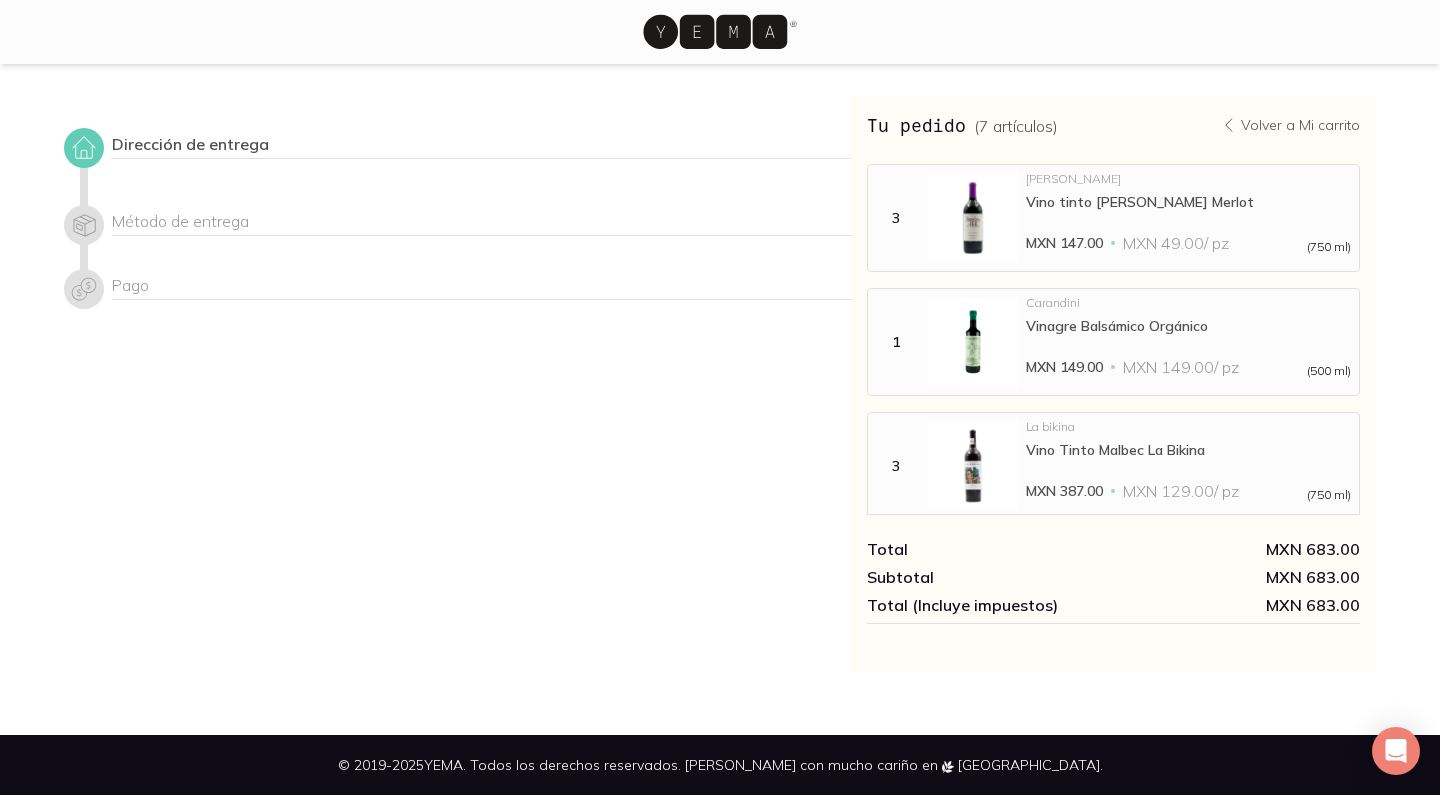 click 